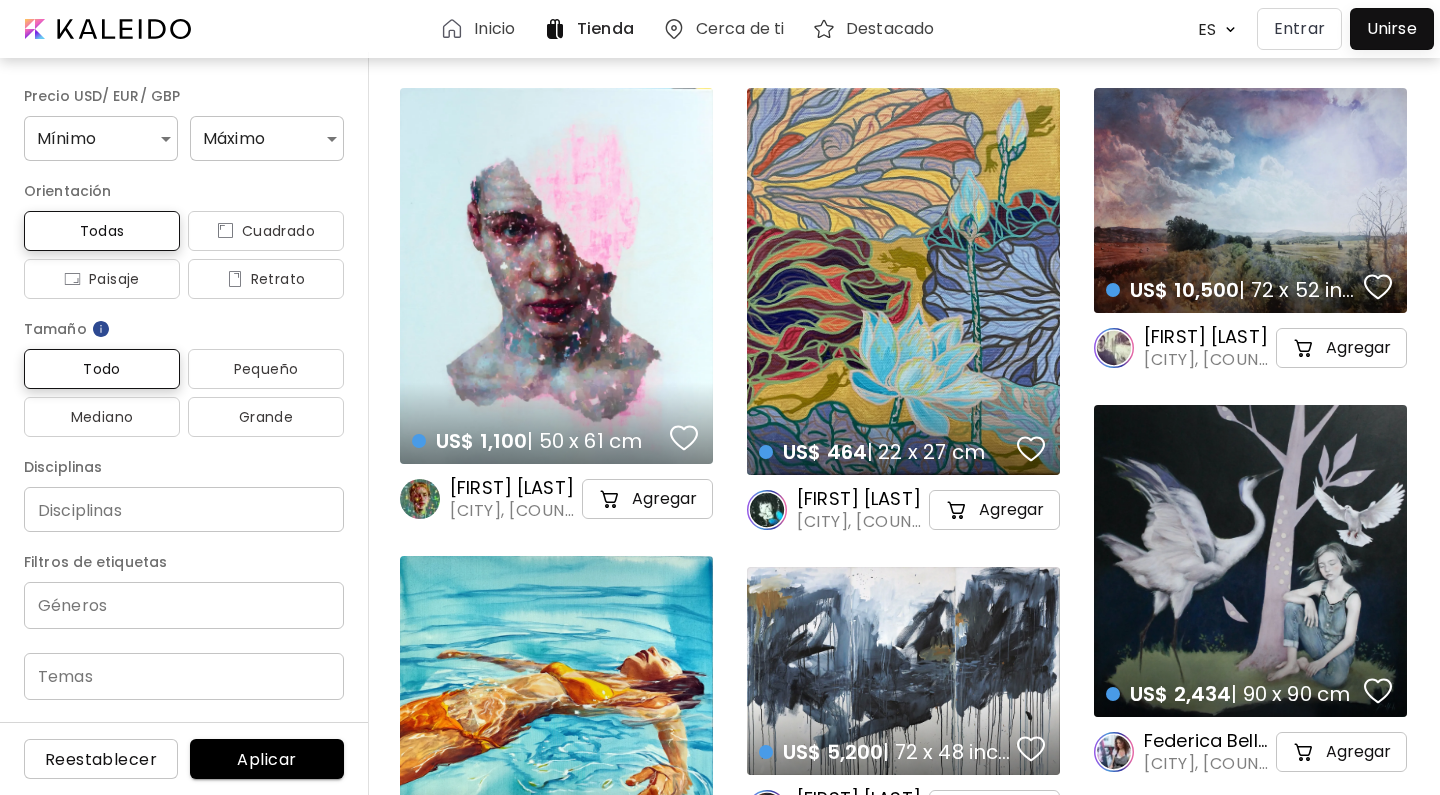 scroll, scrollTop: 0, scrollLeft: 0, axis: both 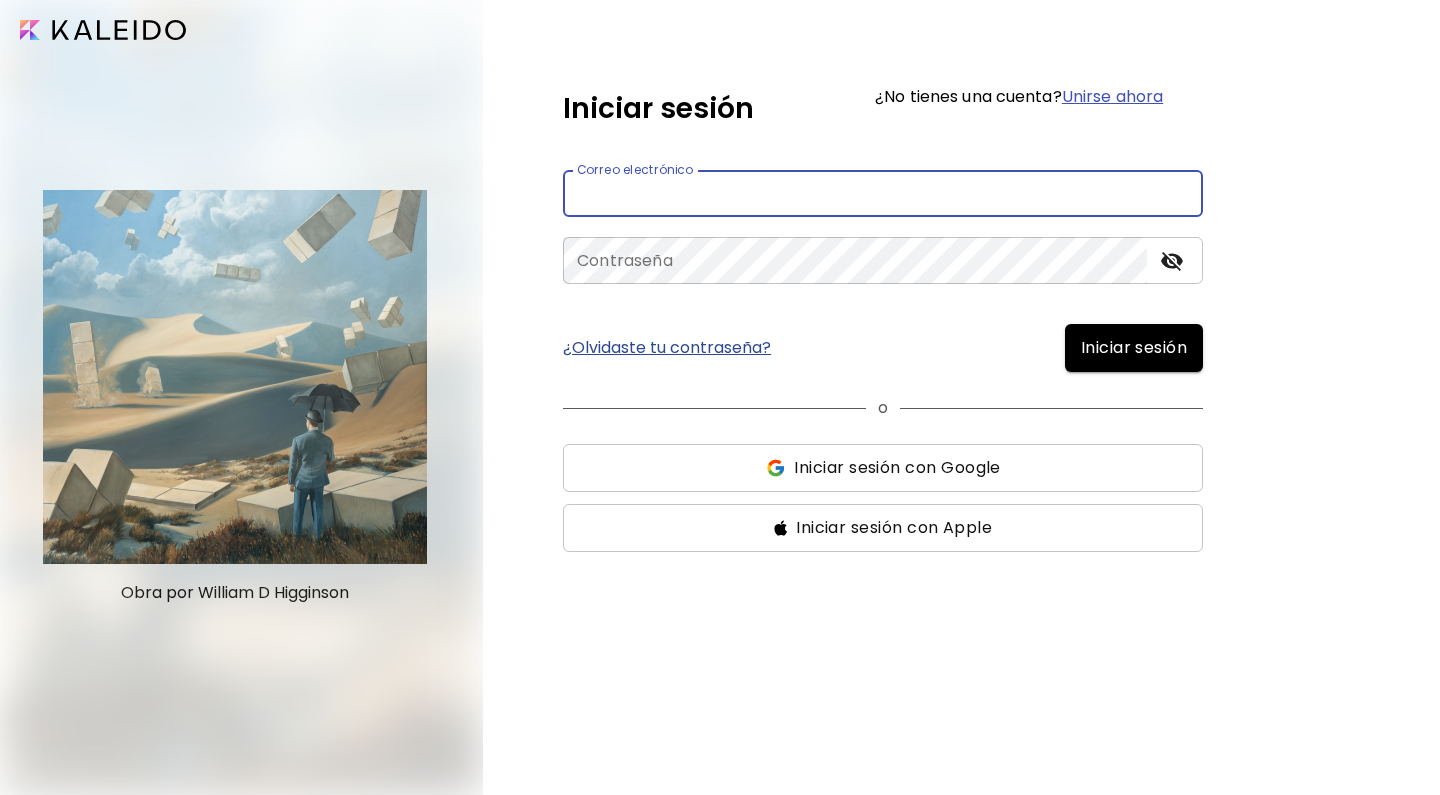 type on "**********" 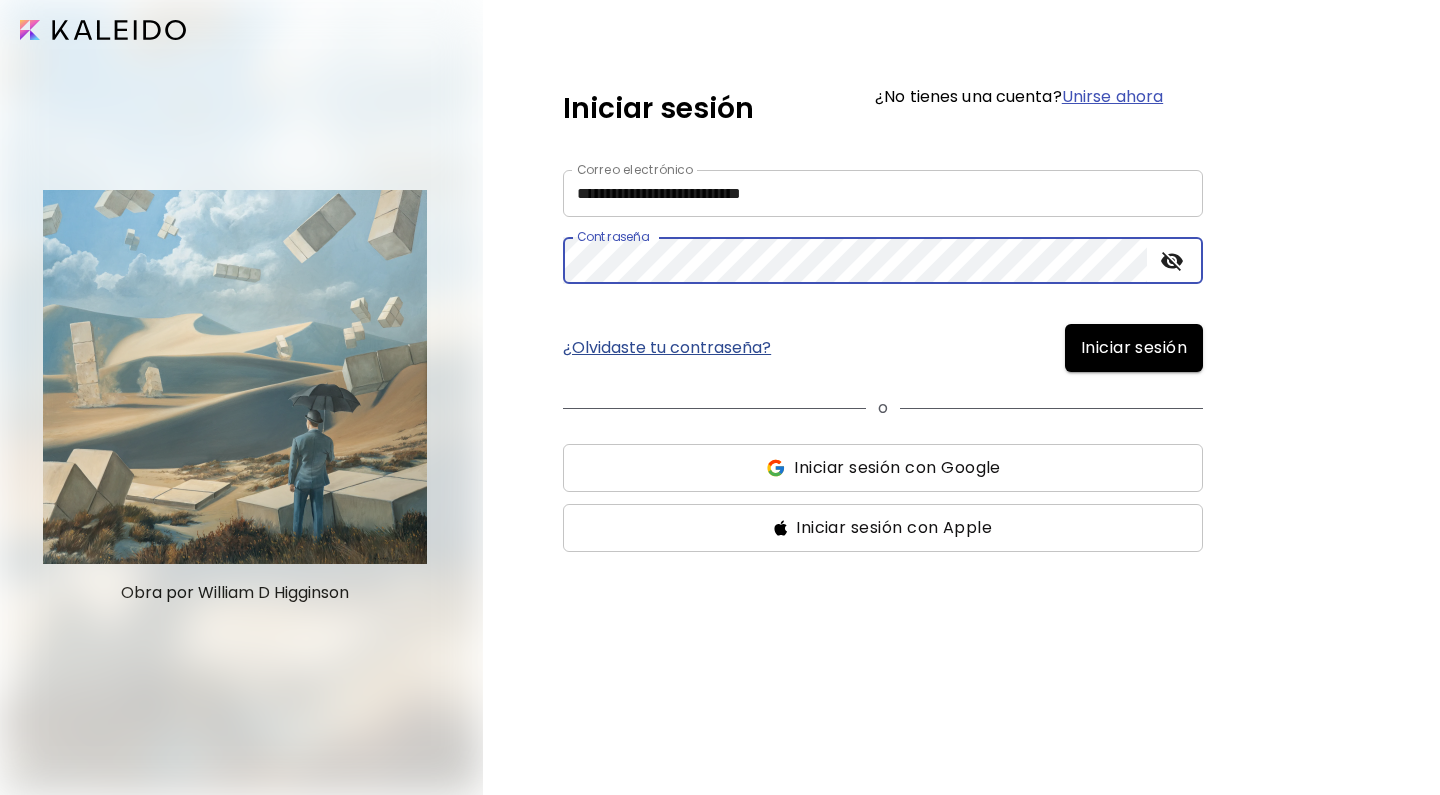 click on "Iniciar sesión" at bounding box center [1134, 348] 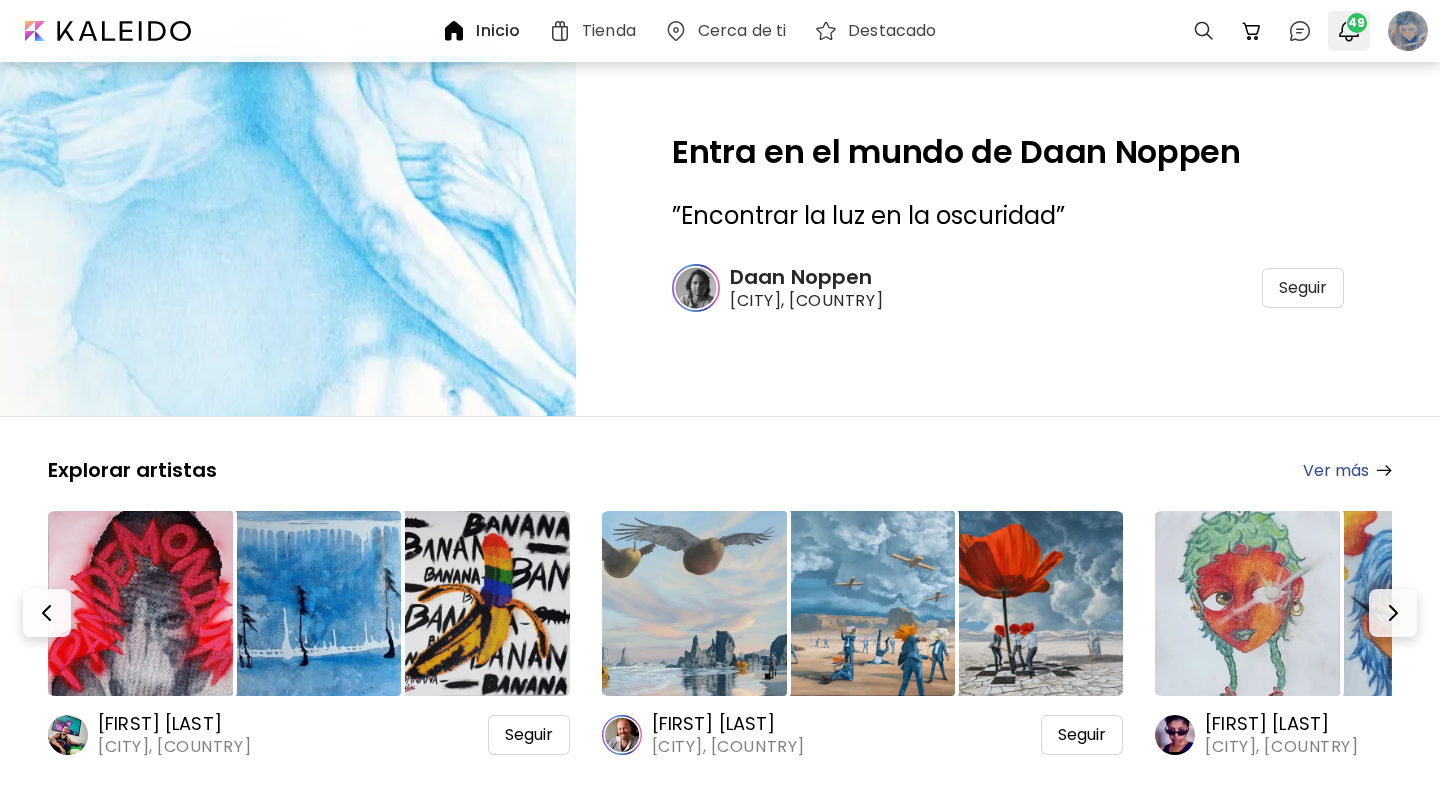 click at bounding box center (1349, 31) 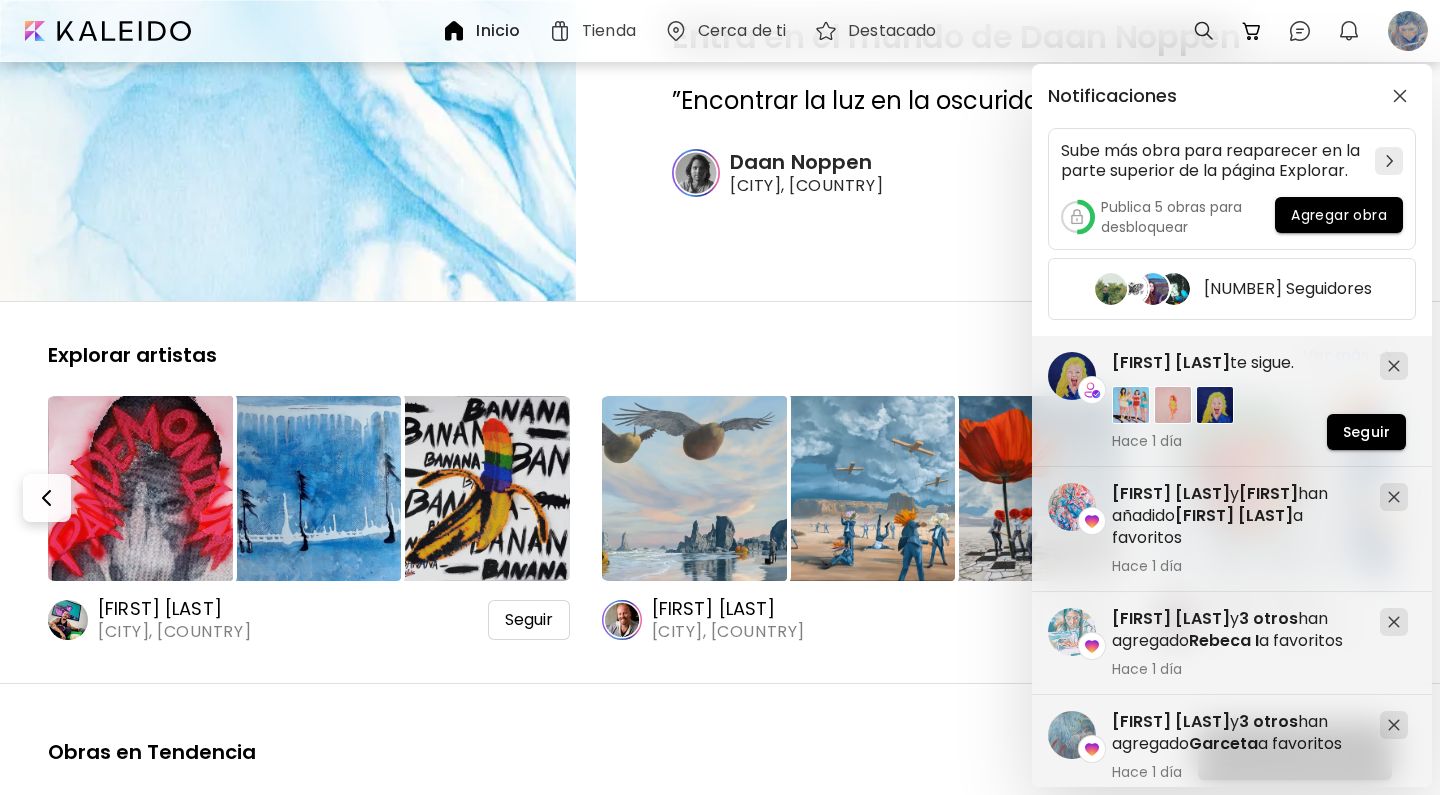 scroll, scrollTop: 132, scrollLeft: 0, axis: vertical 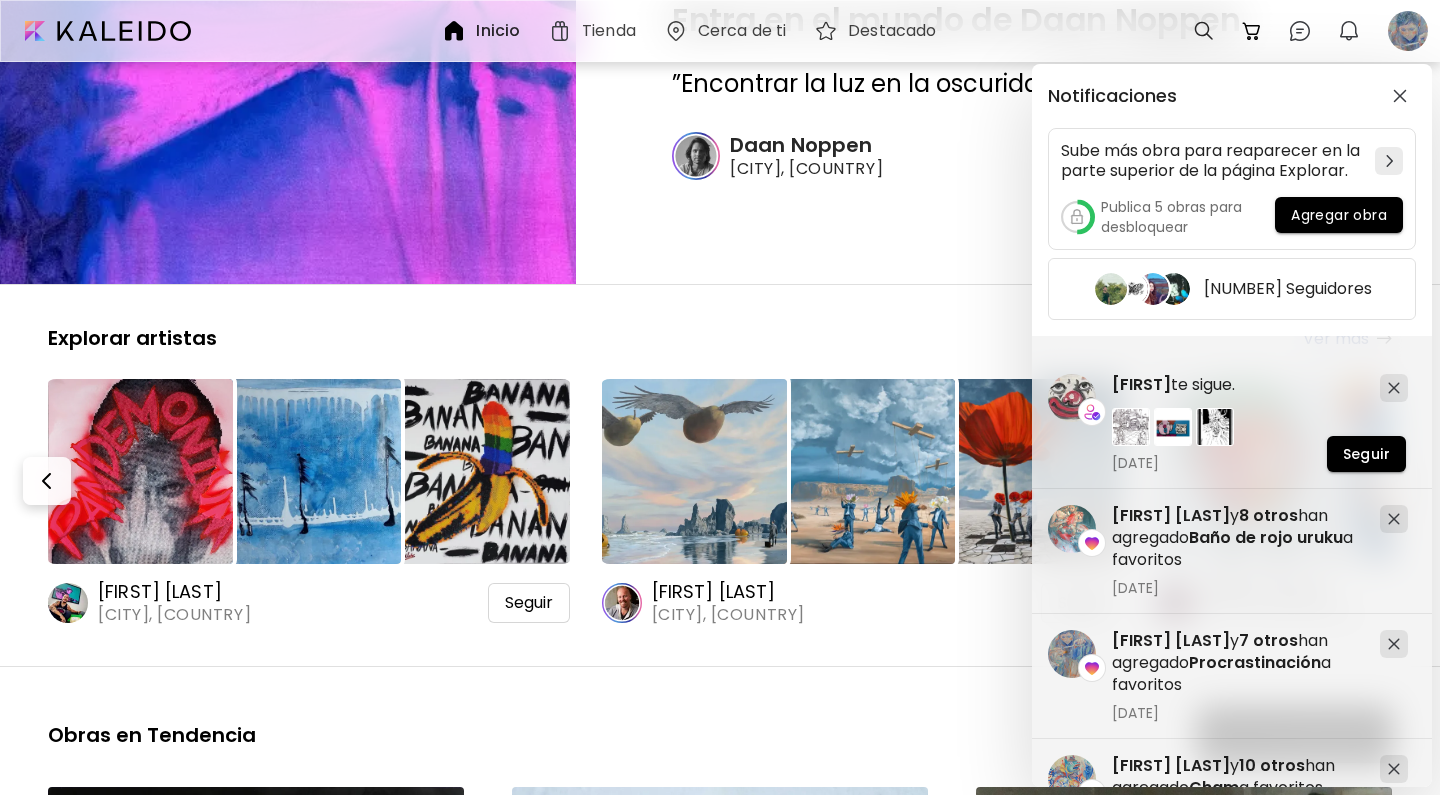 click on "Notificaciones Sube más obra para reaparecer en la parte superior de la página Explorar. Publica 5 obras para desbloquear Agregar obra 216 Seguidores Basak Devrim Andreutti  te sigue. 12 de abril de 2025 Seguir Tzu Chen Chen  y  10   otros  han agregado  Cham  a favoritos 27 de marzo de 2025 Tzu Chen Chen  y  6   otros  han agregado  Podencos  a favoritos 27 de marzo de 2025 Tzu Chen Chen  y  7   otros  han agregado  Rebeca II  a favoritos 27 de marzo de 2025 Alexander Mendez  te sigue. 24 de marzo de 2025 Seguir Tzu Chen Chen  y  9   otros  han agregado  Baño de aceite   a favoritos 27 de marzo de 2025 Tzu Chen Chen  y  8   otros  han agregado  Baño de rojo uruku  a favoritos 27 de marzo de 2025 Tzu Chen Chen  y  7   otros  han agregado  Procrastinación  a favoritos 27 de marzo de 2025 Guma  te sigue. 10 de abril de 2025 Seguir ISABELLENOGUEIRA_ART  te sigue. 16 de abril de 2025 Seguir Wileska Gamboa  (un coleccionista) te sigue. Recibirá alertas por correo cuando publiques obras nuevas." at bounding box center (720, 397) 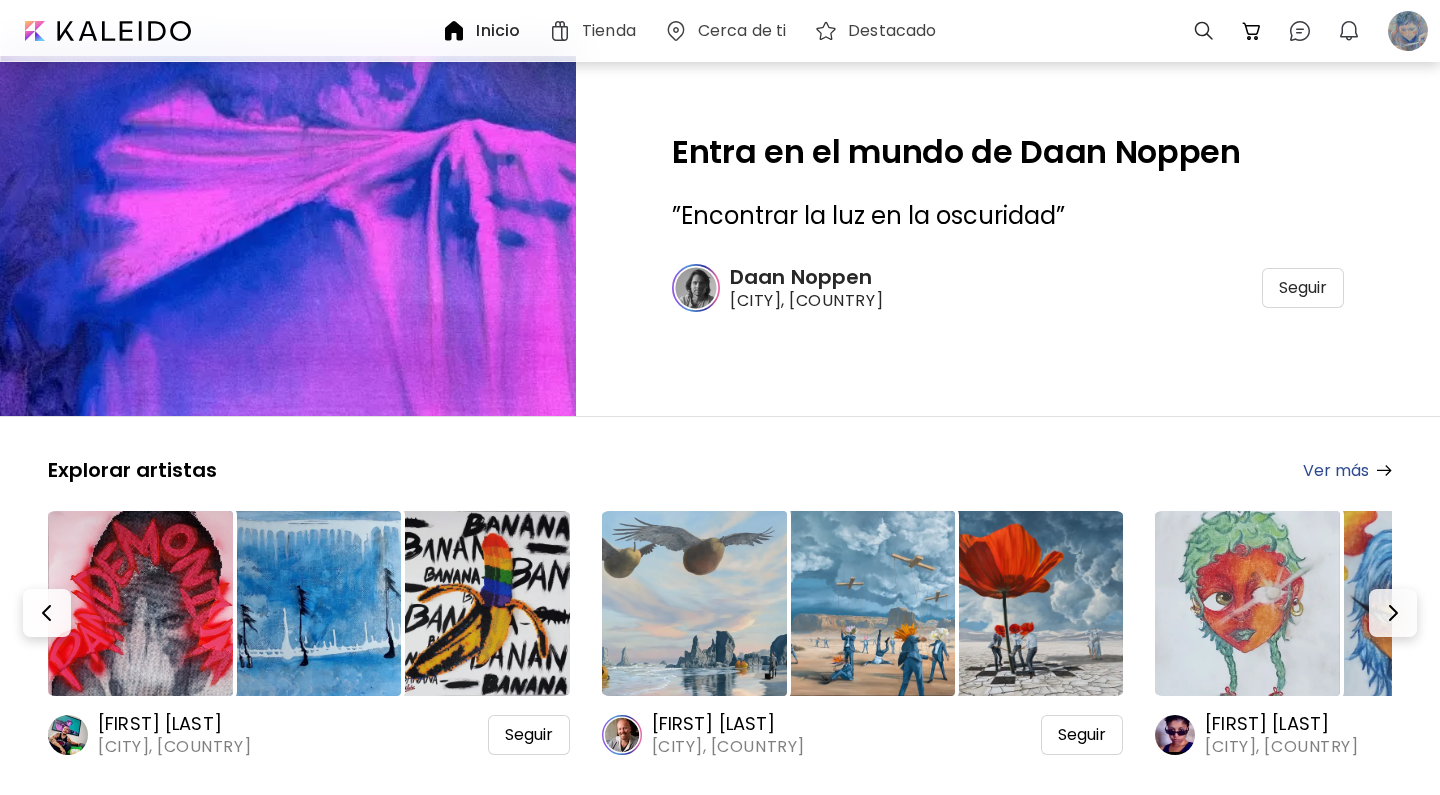 scroll, scrollTop: 0, scrollLeft: 0, axis: both 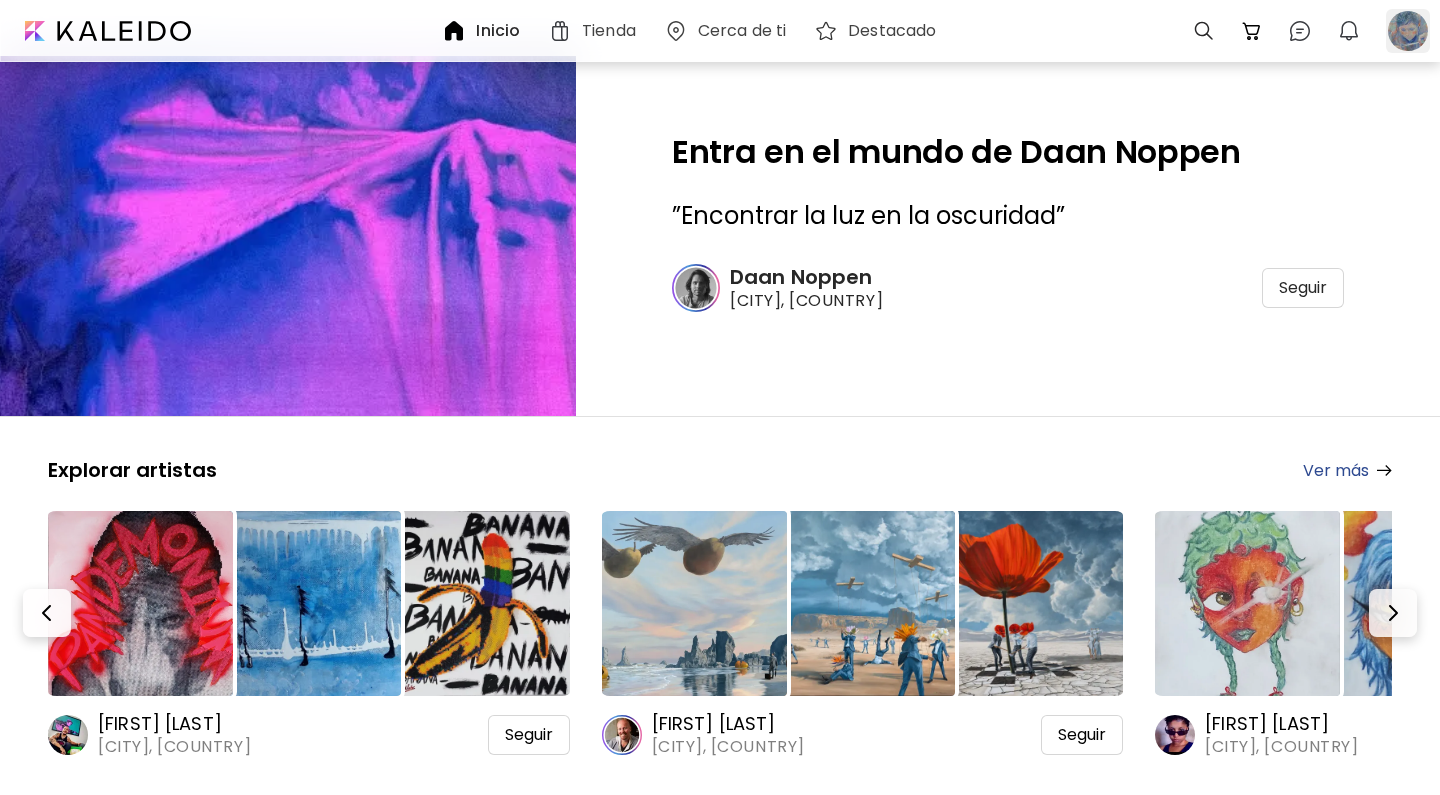click at bounding box center (1408, 31) 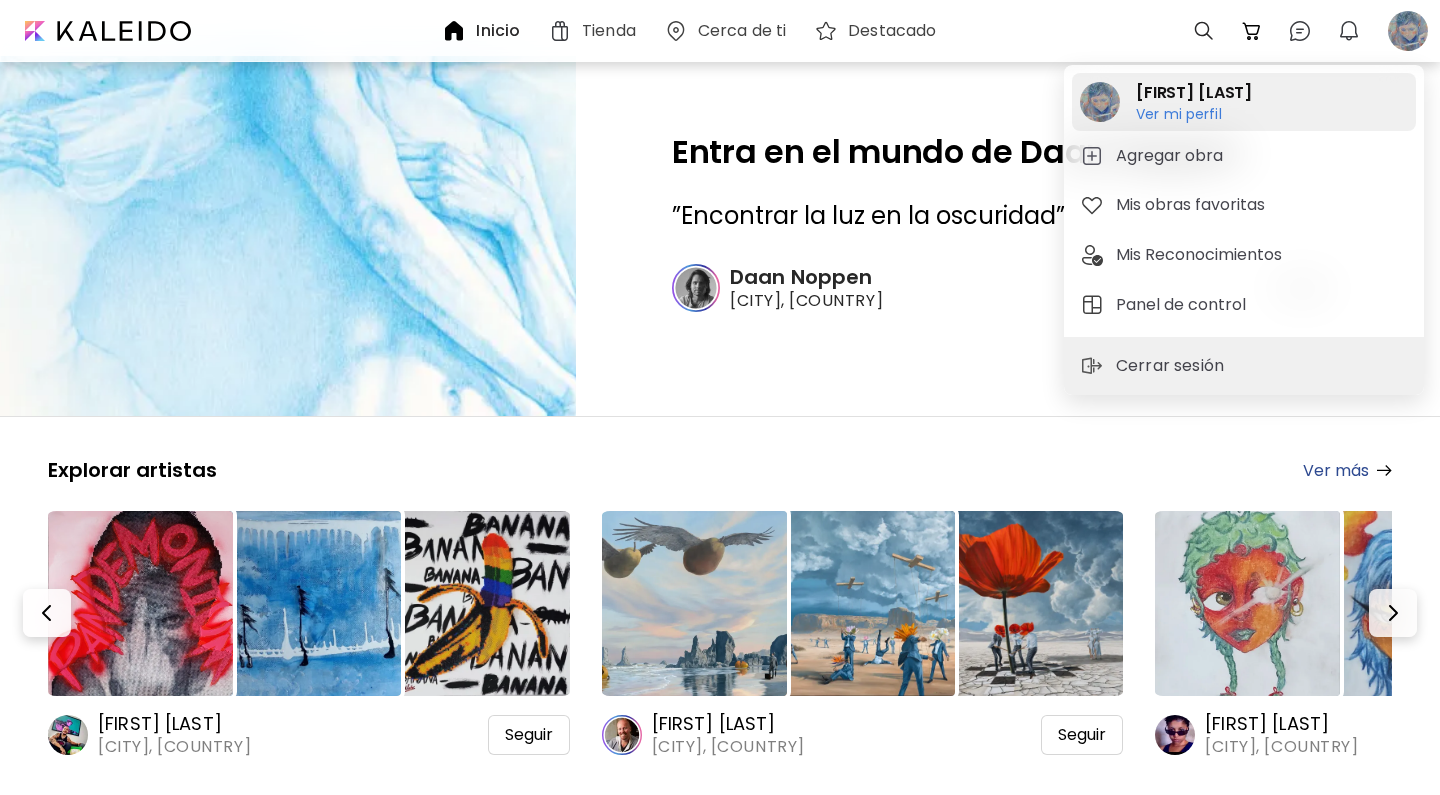 click on "Ver mi perfil" at bounding box center (1194, 114) 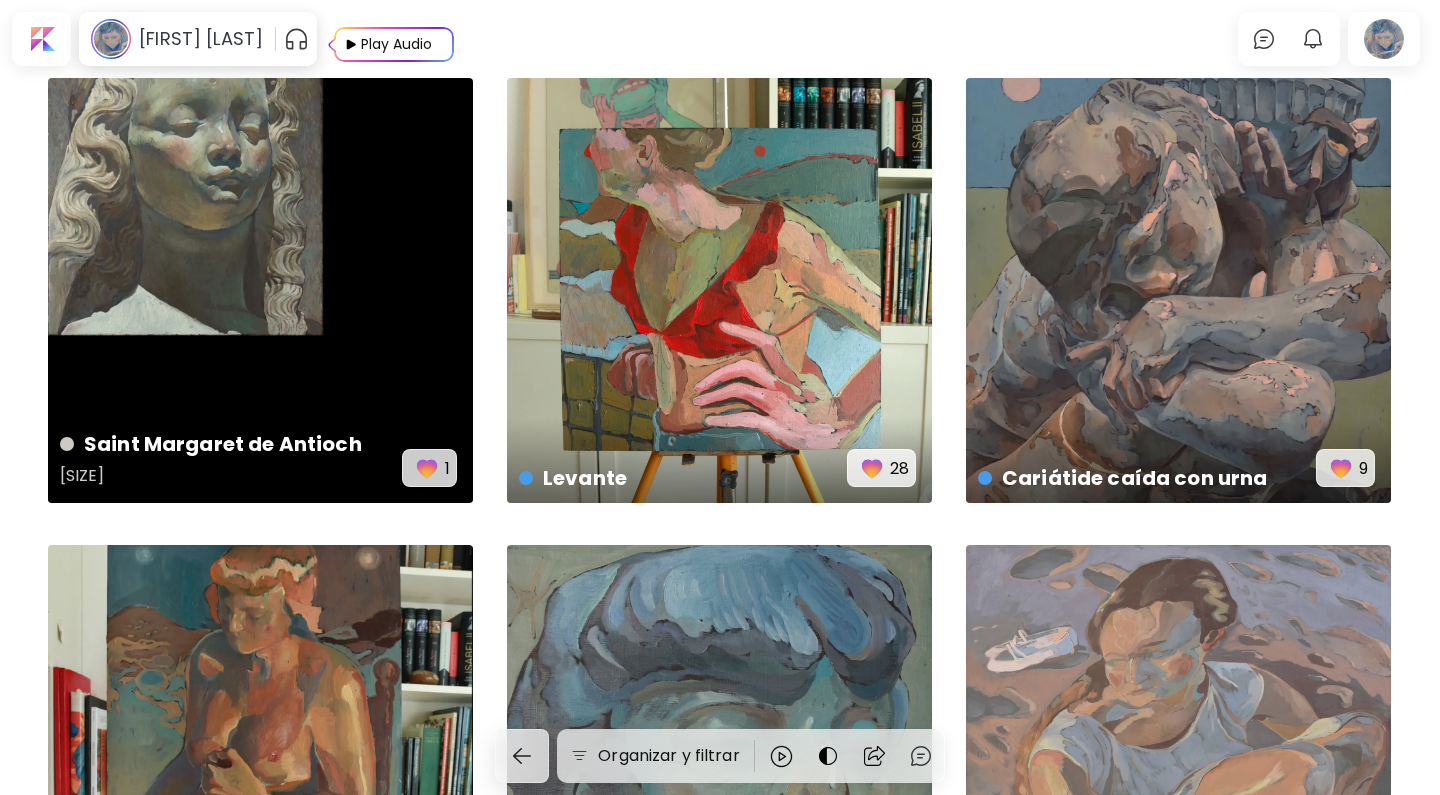 click on "Saint Margaret de Antioch 46 x 38 cm 1" at bounding box center (260, 290) 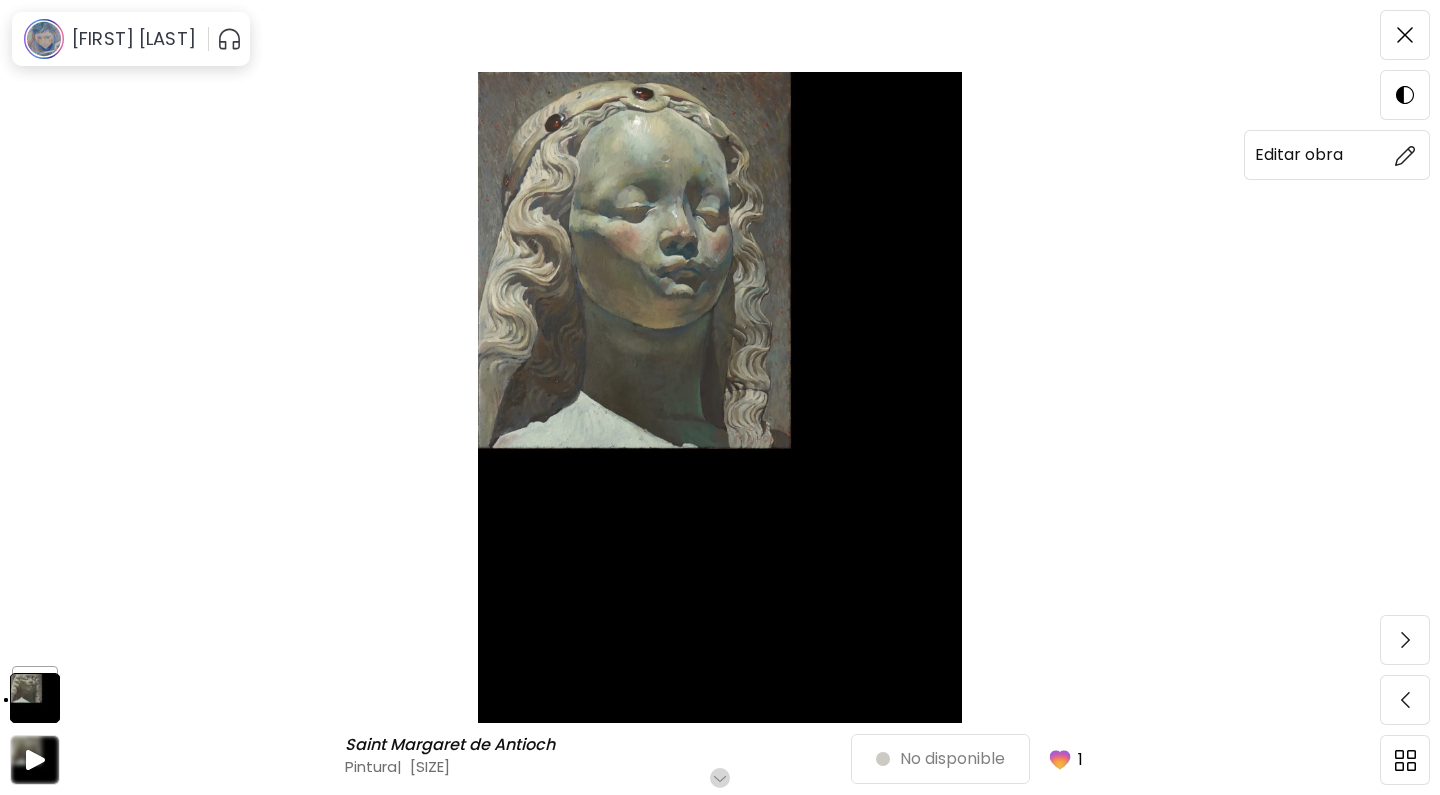 click at bounding box center (1405, 155) 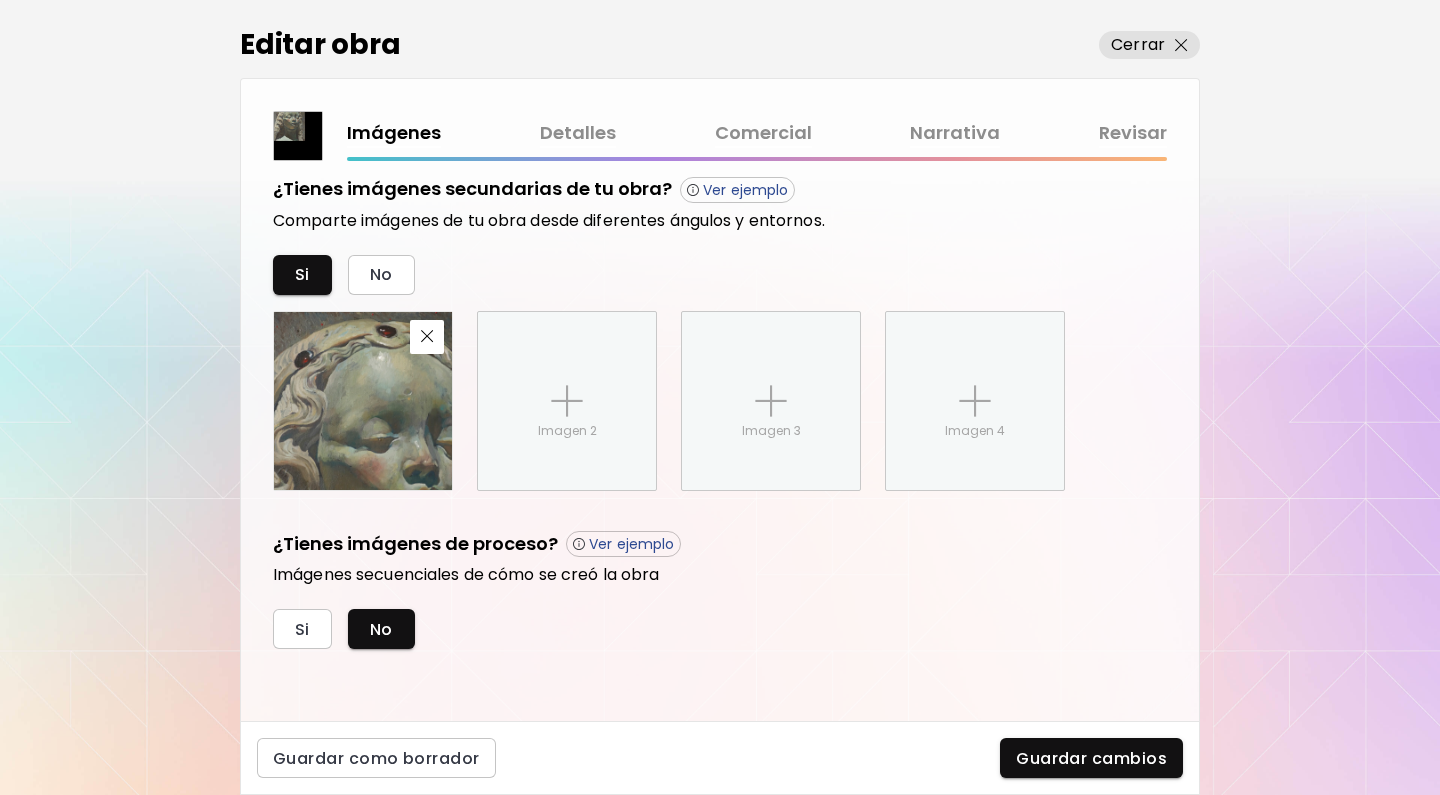 scroll, scrollTop: 695, scrollLeft: 0, axis: vertical 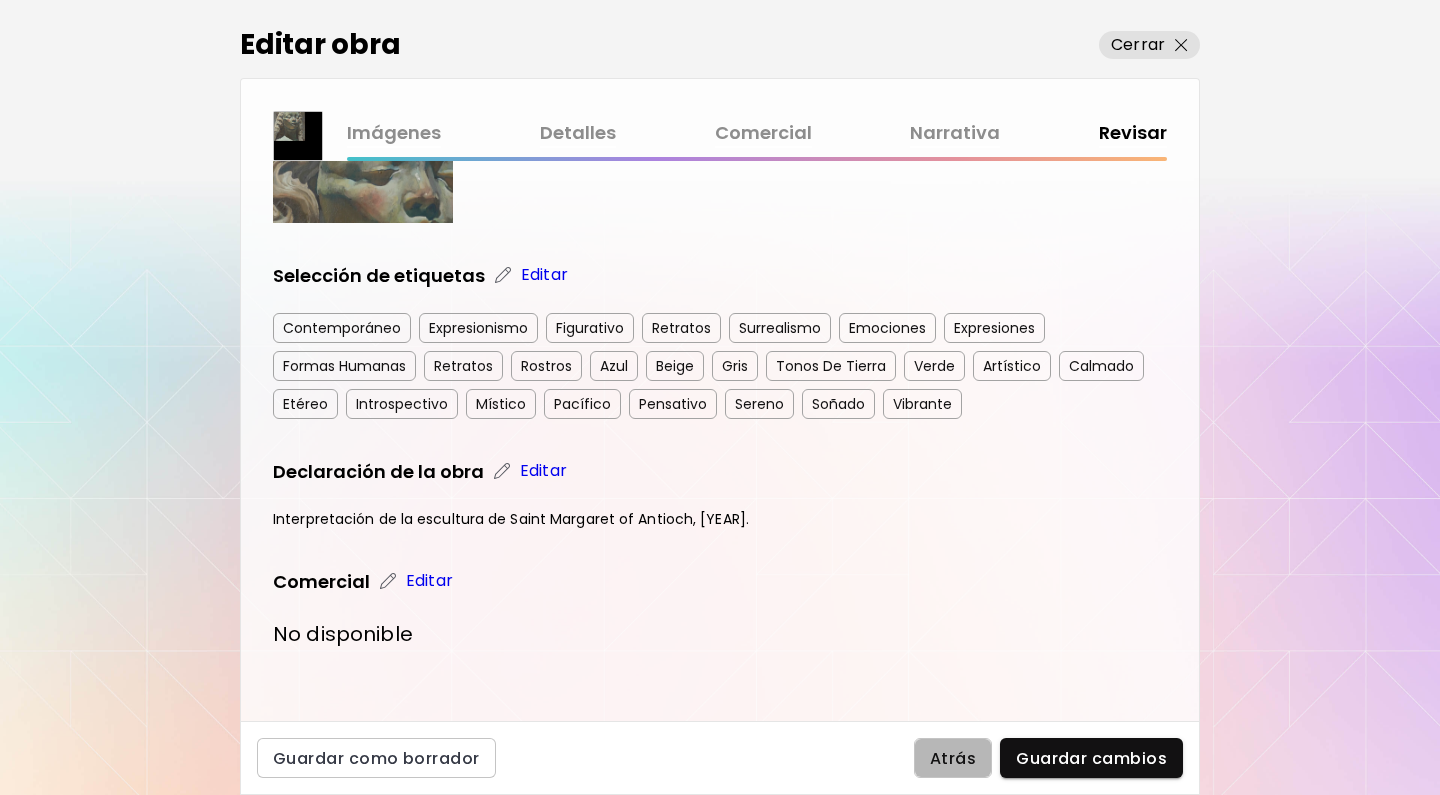 click on "Atrás" at bounding box center [953, 758] 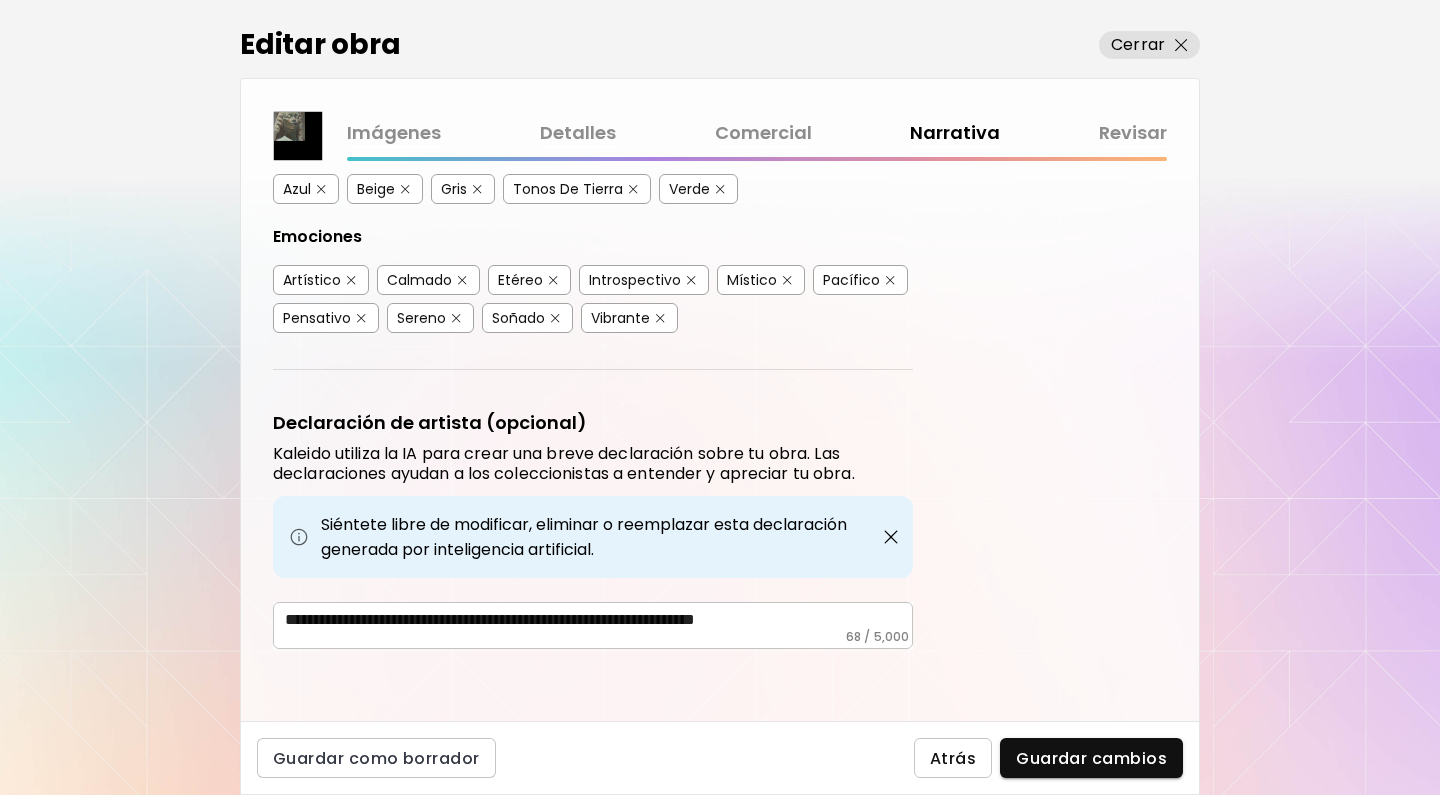 scroll, scrollTop: 467, scrollLeft: 0, axis: vertical 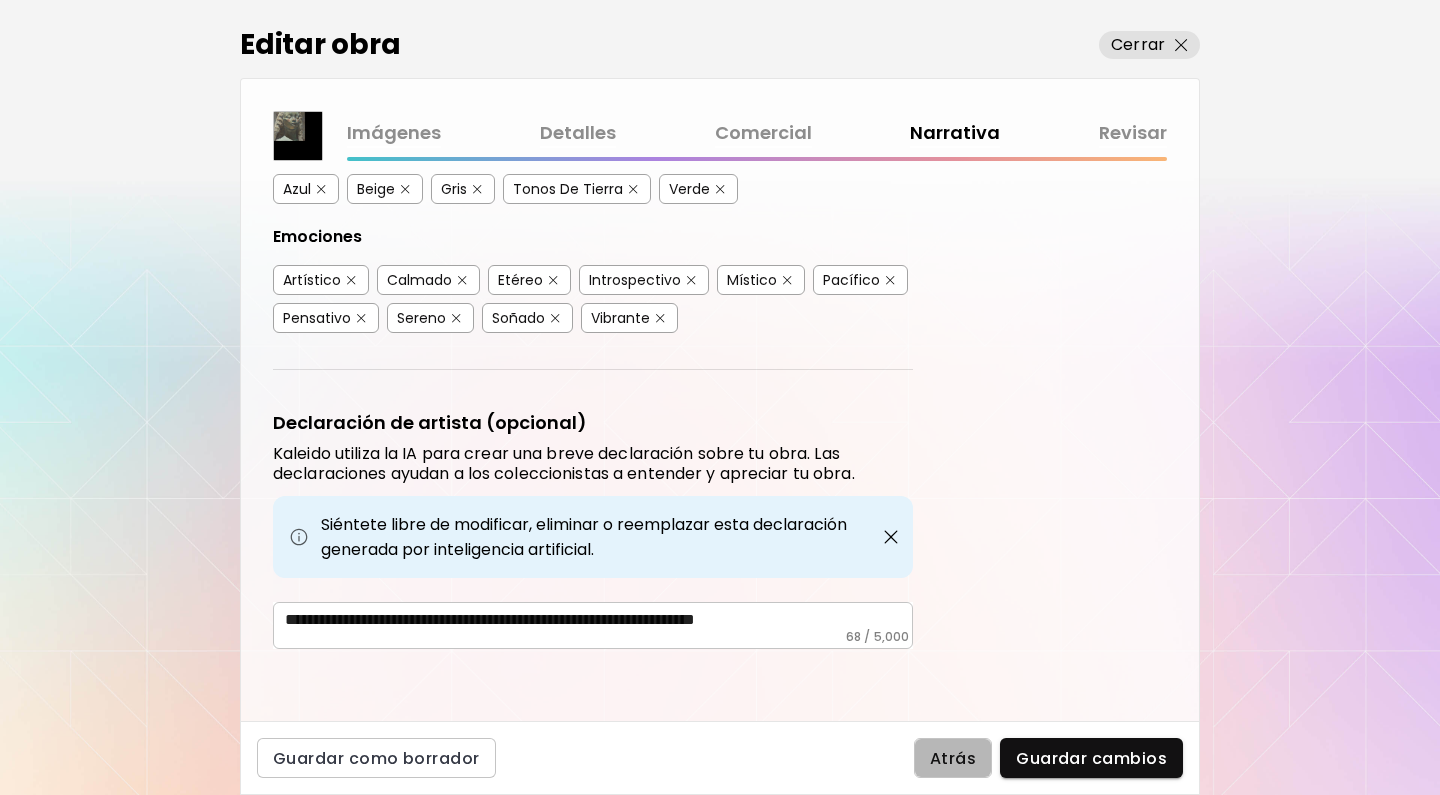 click on "Atrás" at bounding box center (953, 758) 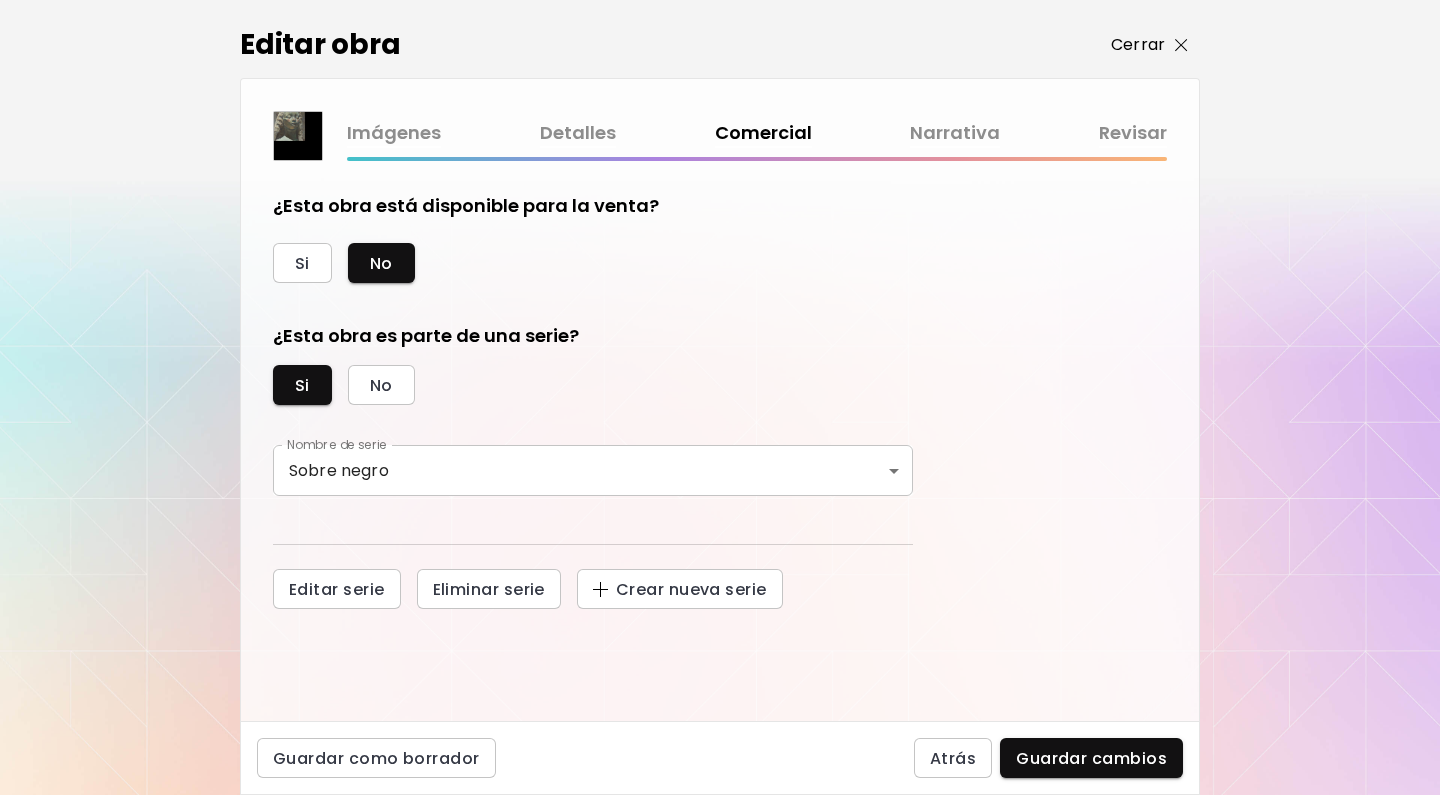 click on "Cerrar" at bounding box center [1149, 45] 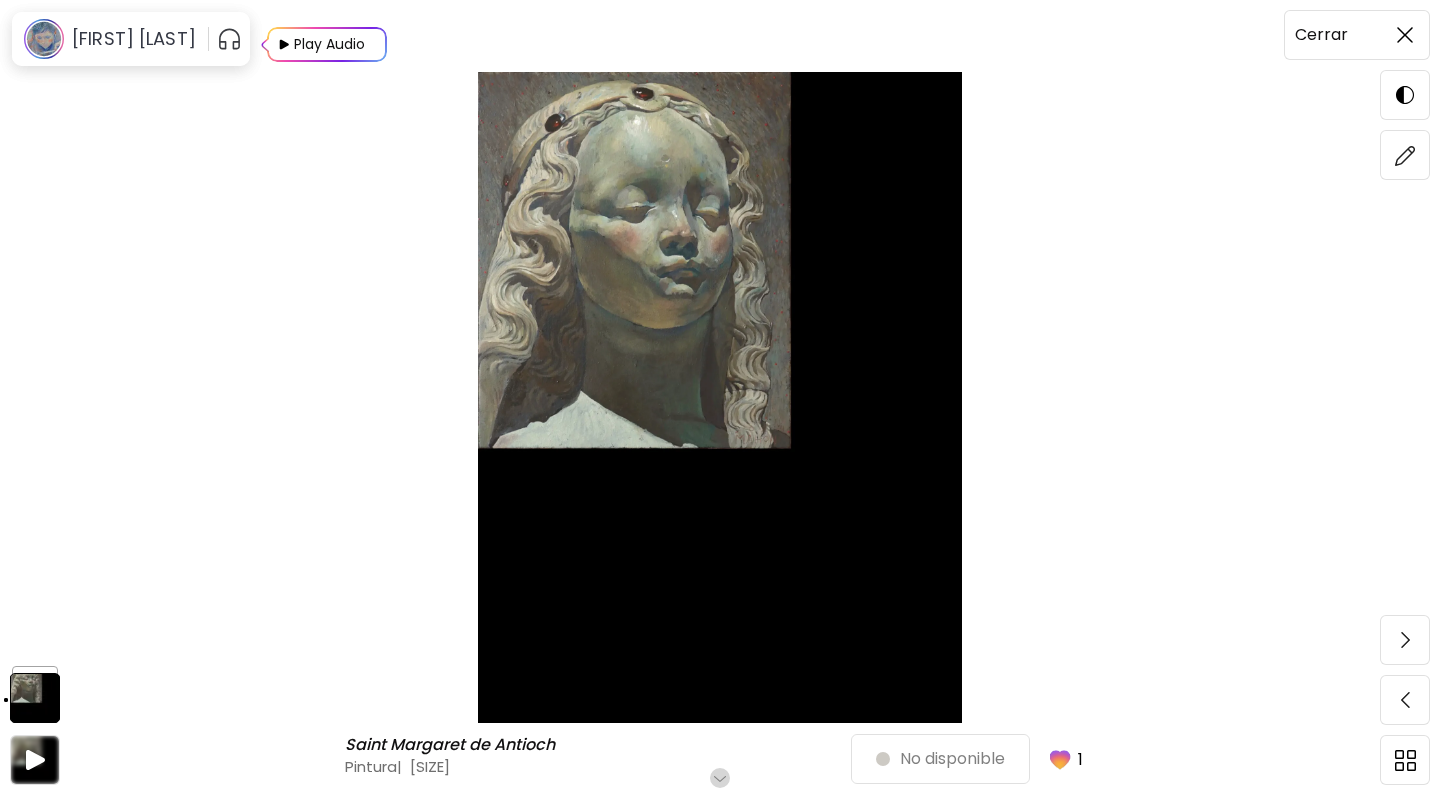 click at bounding box center [1405, 35] 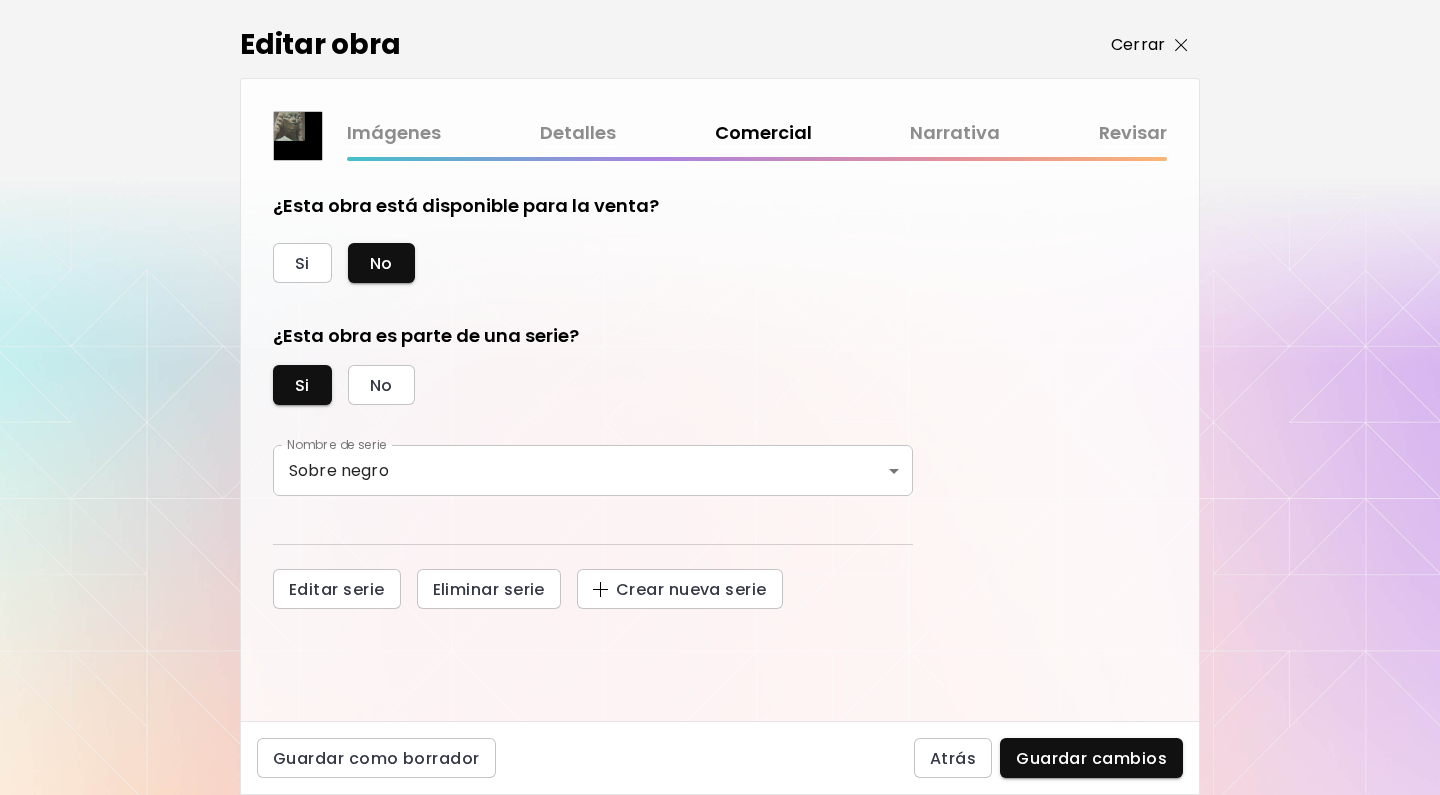 click on "Cerrar" at bounding box center [1138, 45] 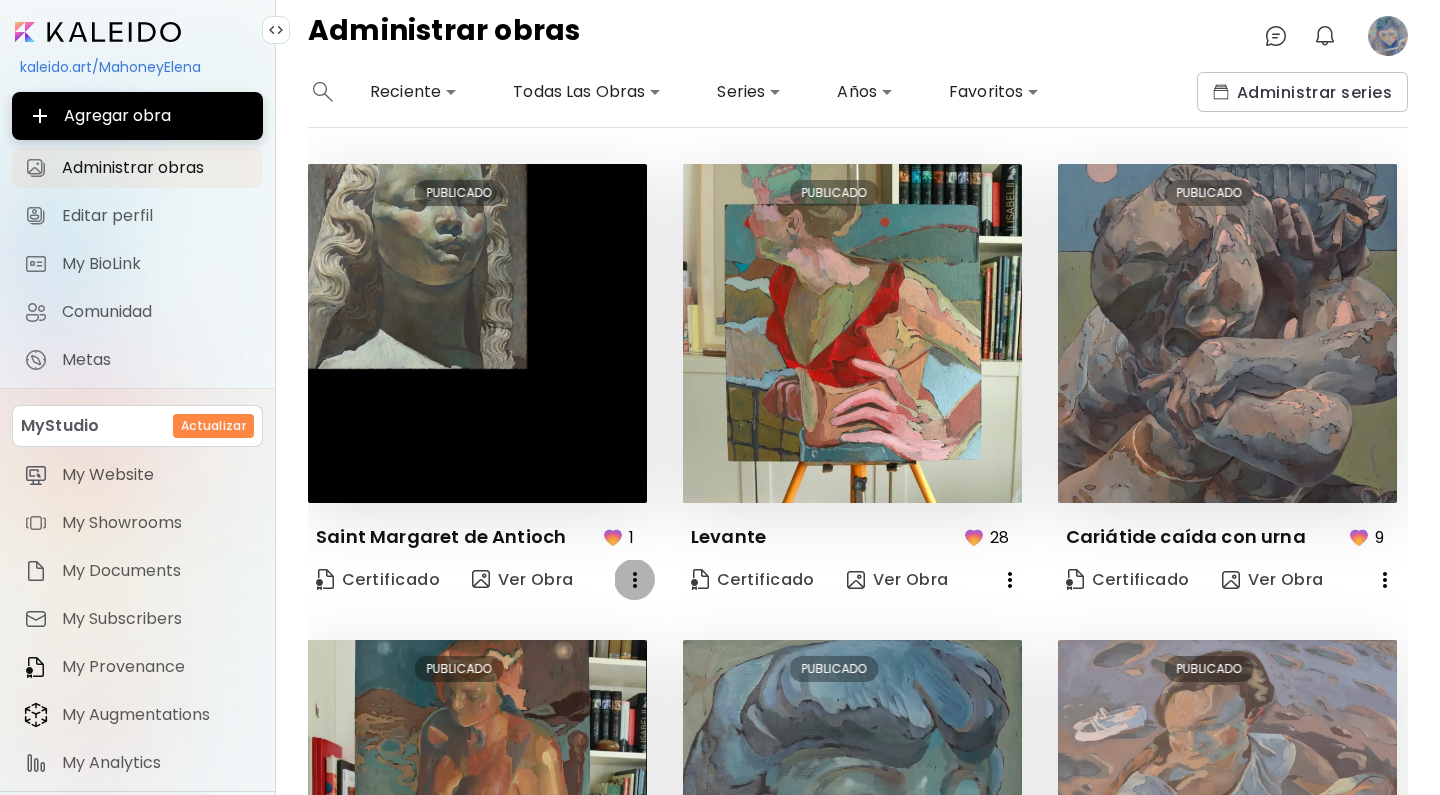 click 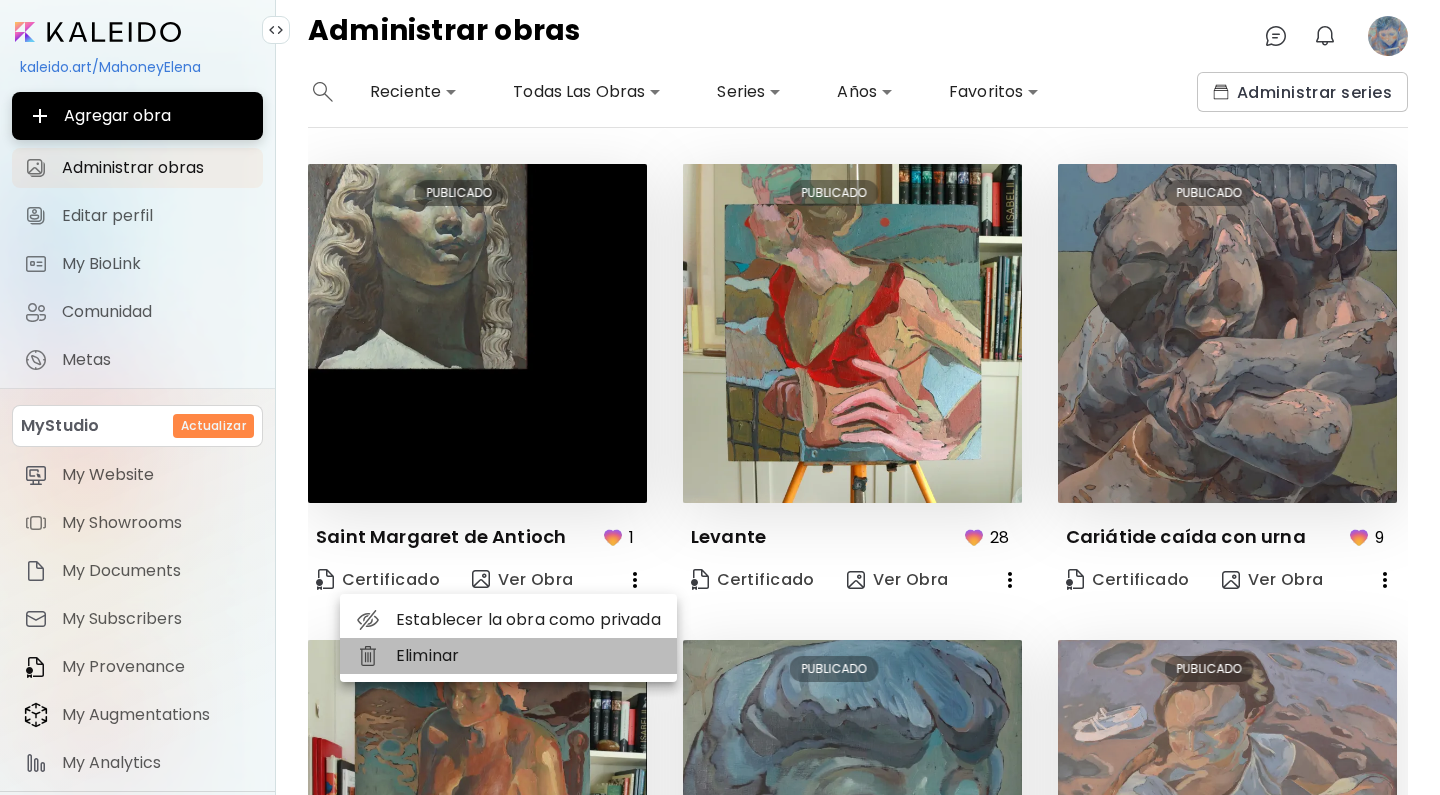 click on "Eliminar" at bounding box center (508, 656) 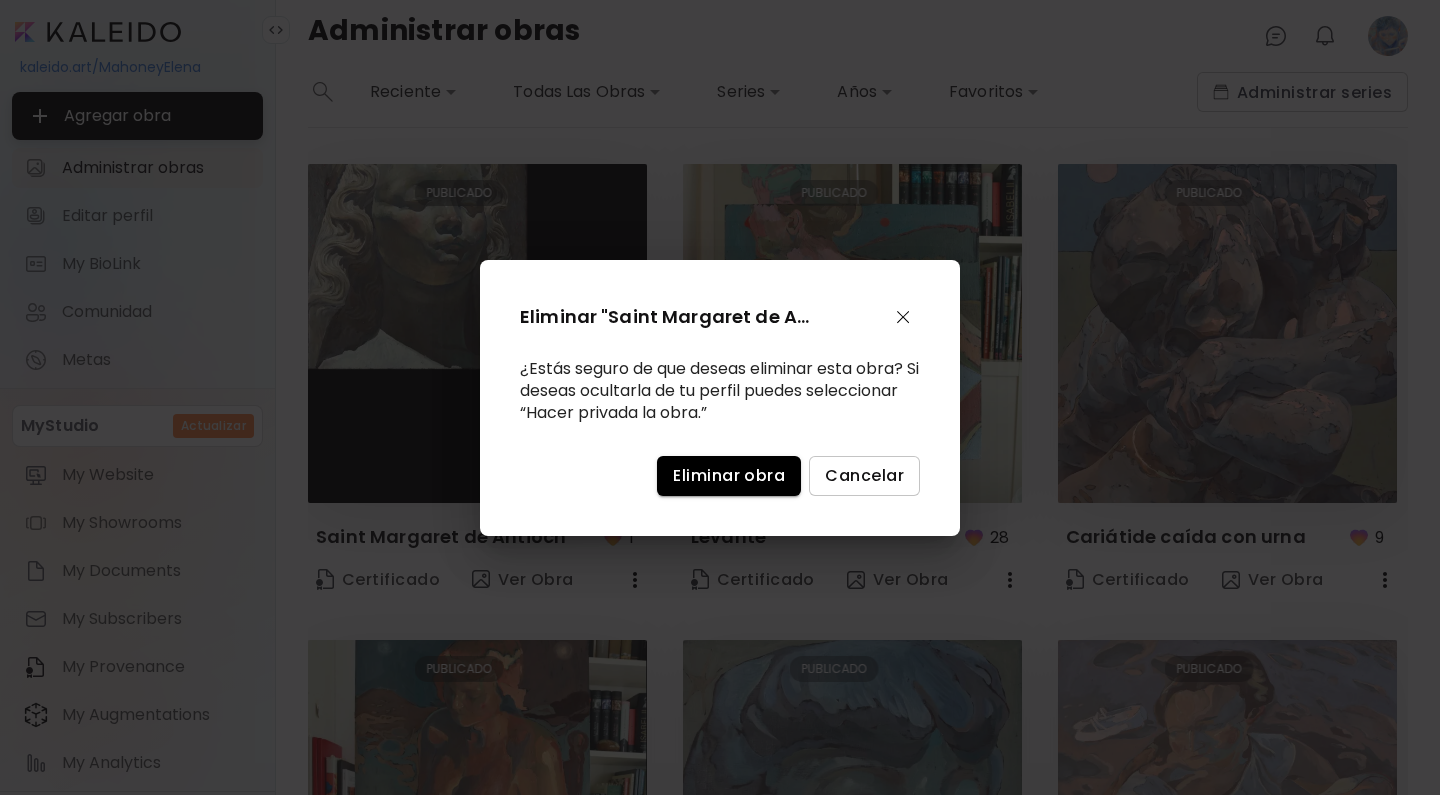 click on "Eliminar obra" at bounding box center [729, 476] 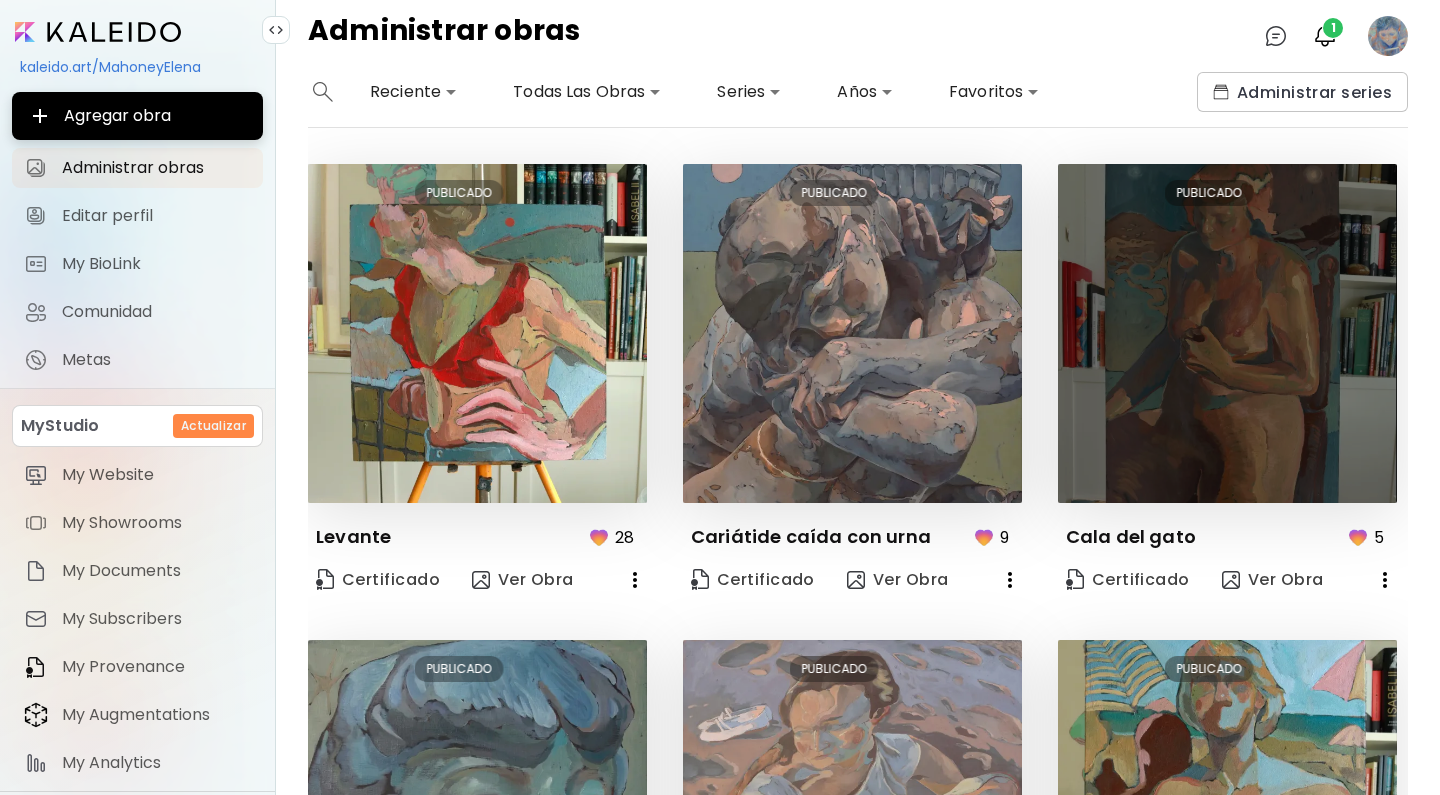 scroll, scrollTop: 0, scrollLeft: 0, axis: both 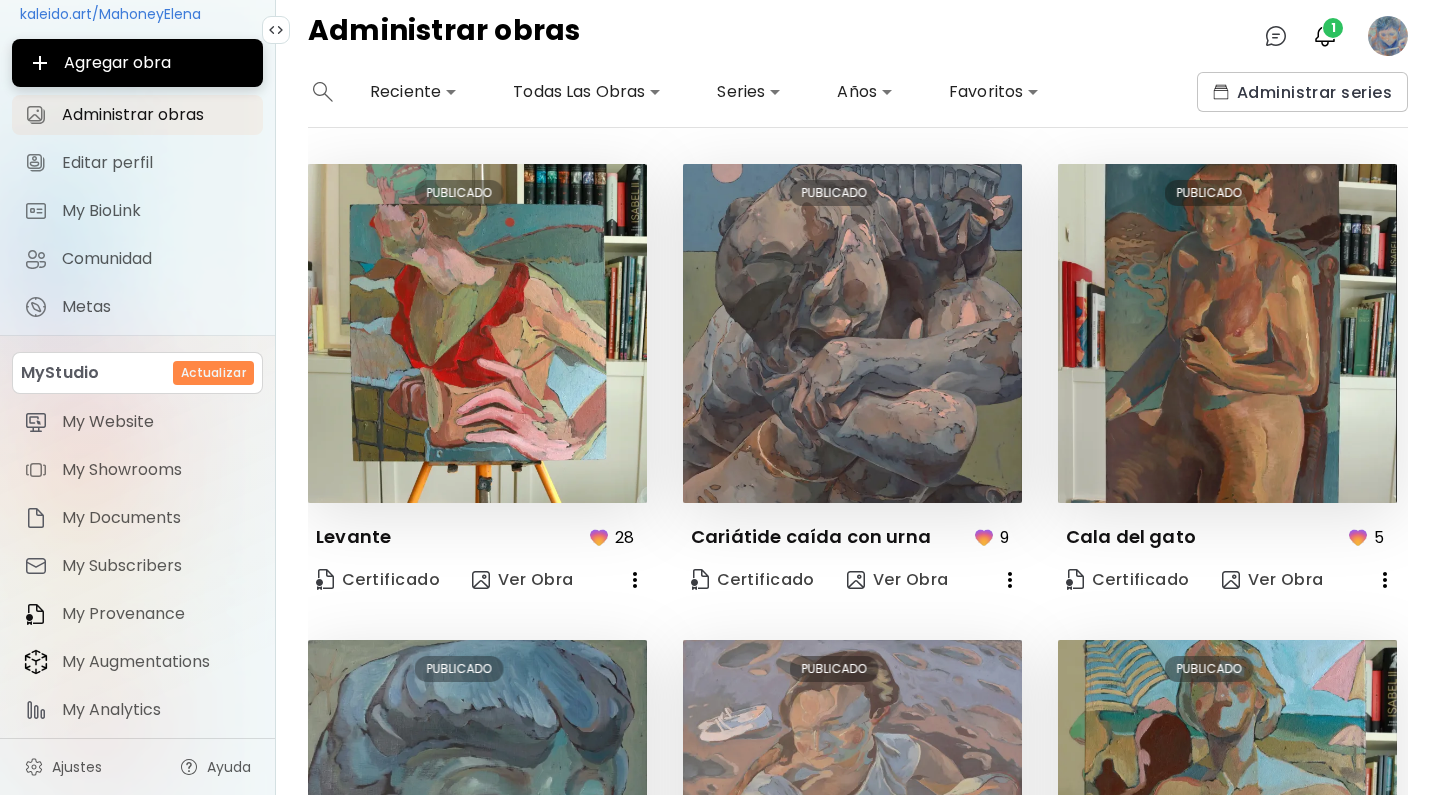click 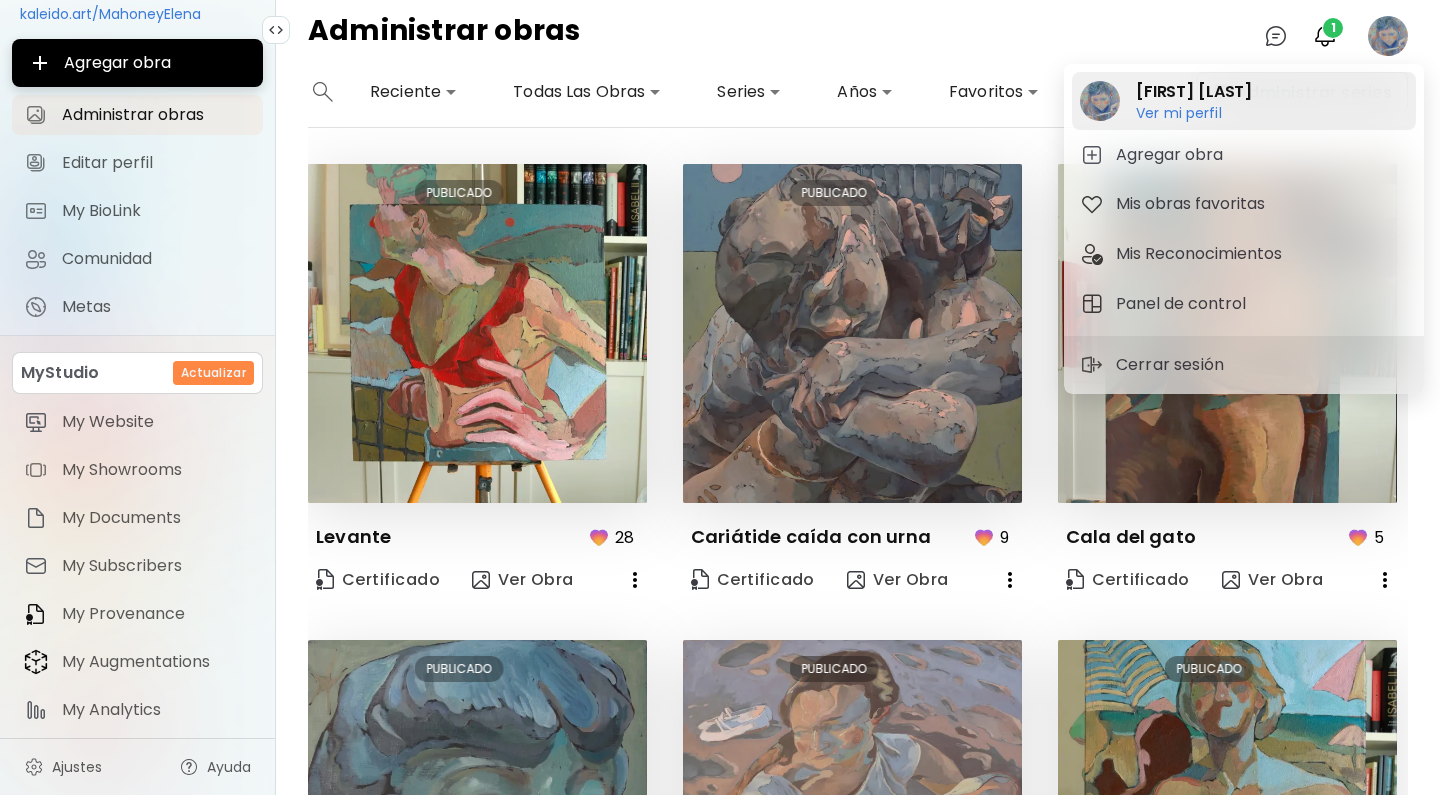 click on "Ver mi perfil" at bounding box center [1194, 113] 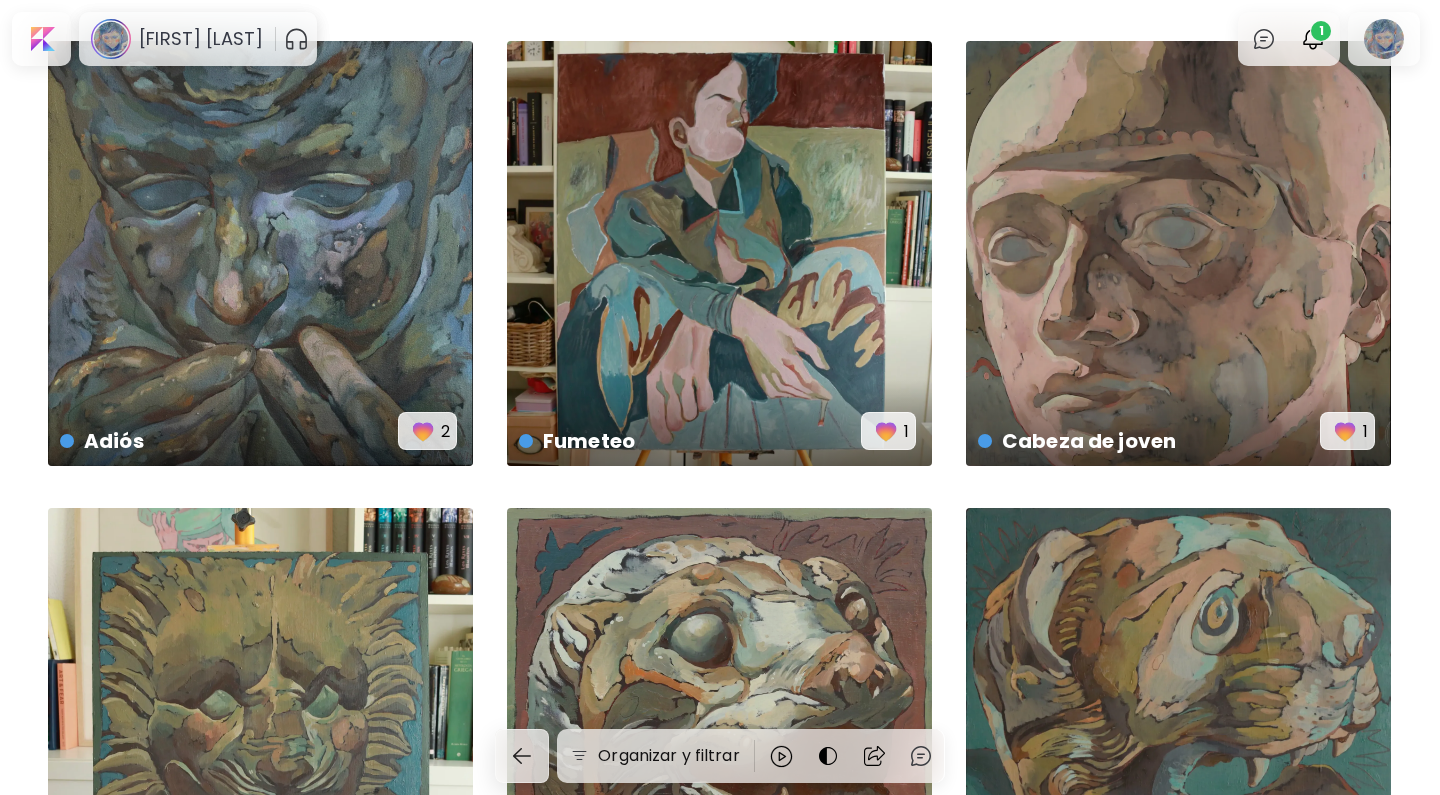 scroll, scrollTop: 1440, scrollLeft: 0, axis: vertical 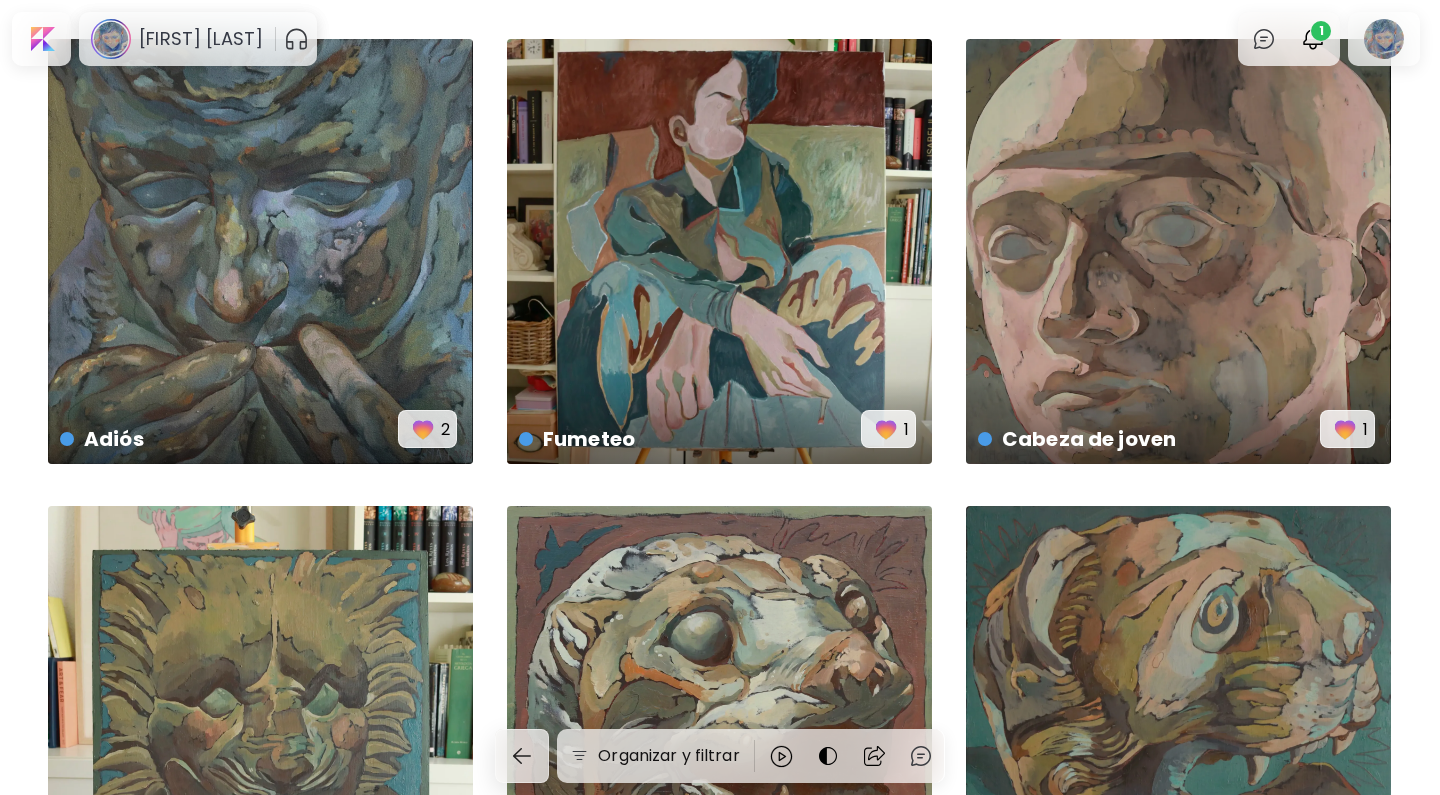 click on "Adiós € 600  |  50 x 50 cm 2" at bounding box center (260, 251) 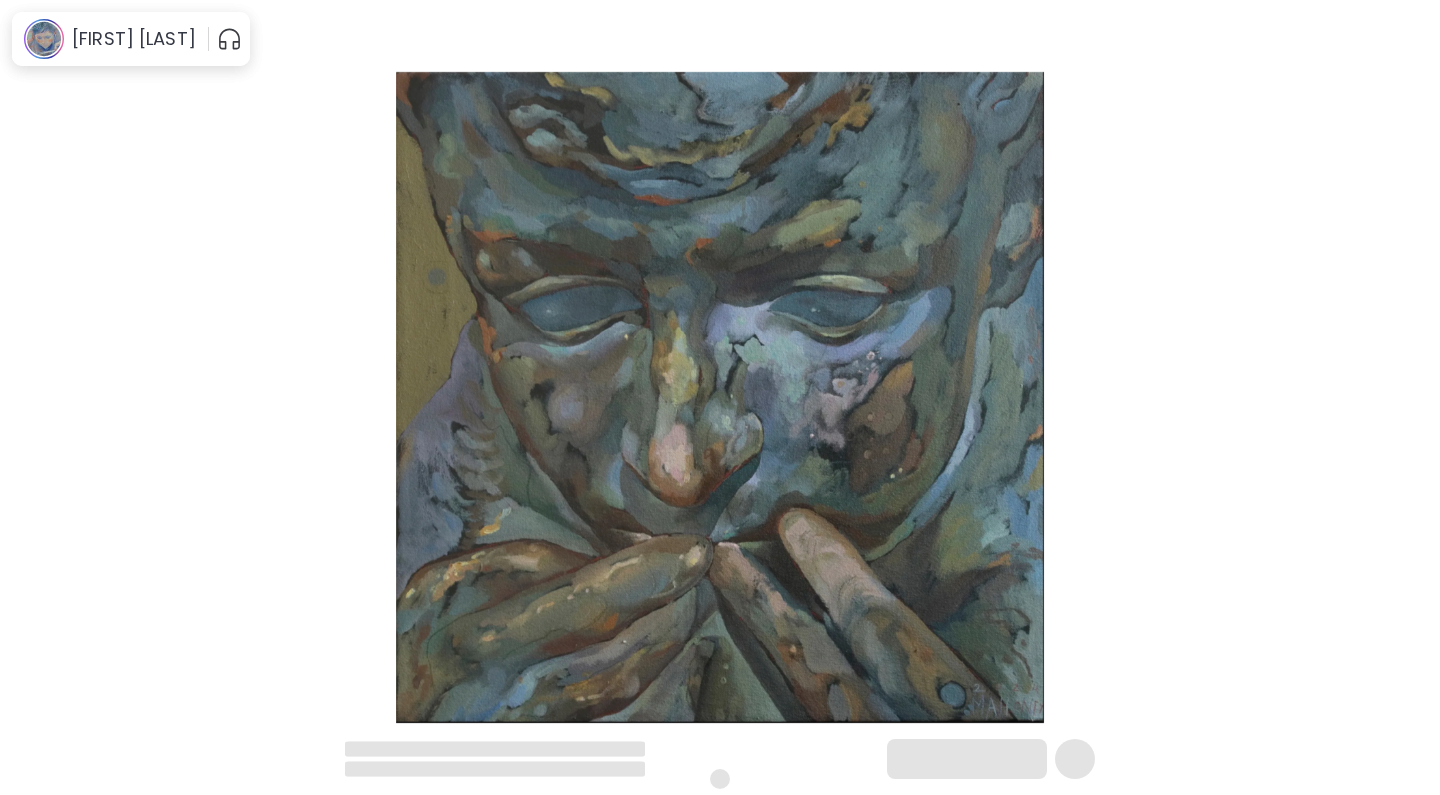 scroll, scrollTop: 0, scrollLeft: 0, axis: both 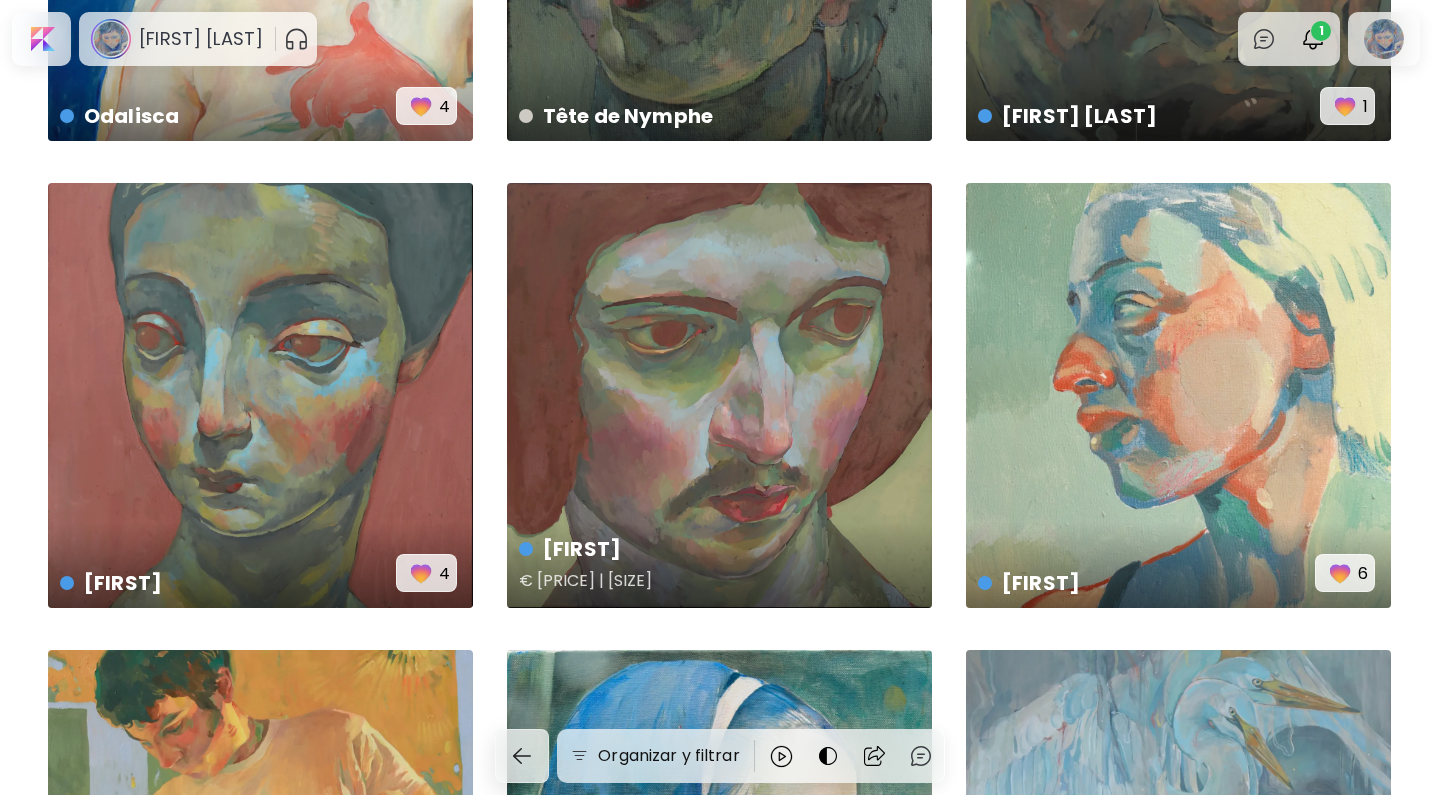 click on "Adán € 300  |  50 x 50 cm" at bounding box center (719, 395) 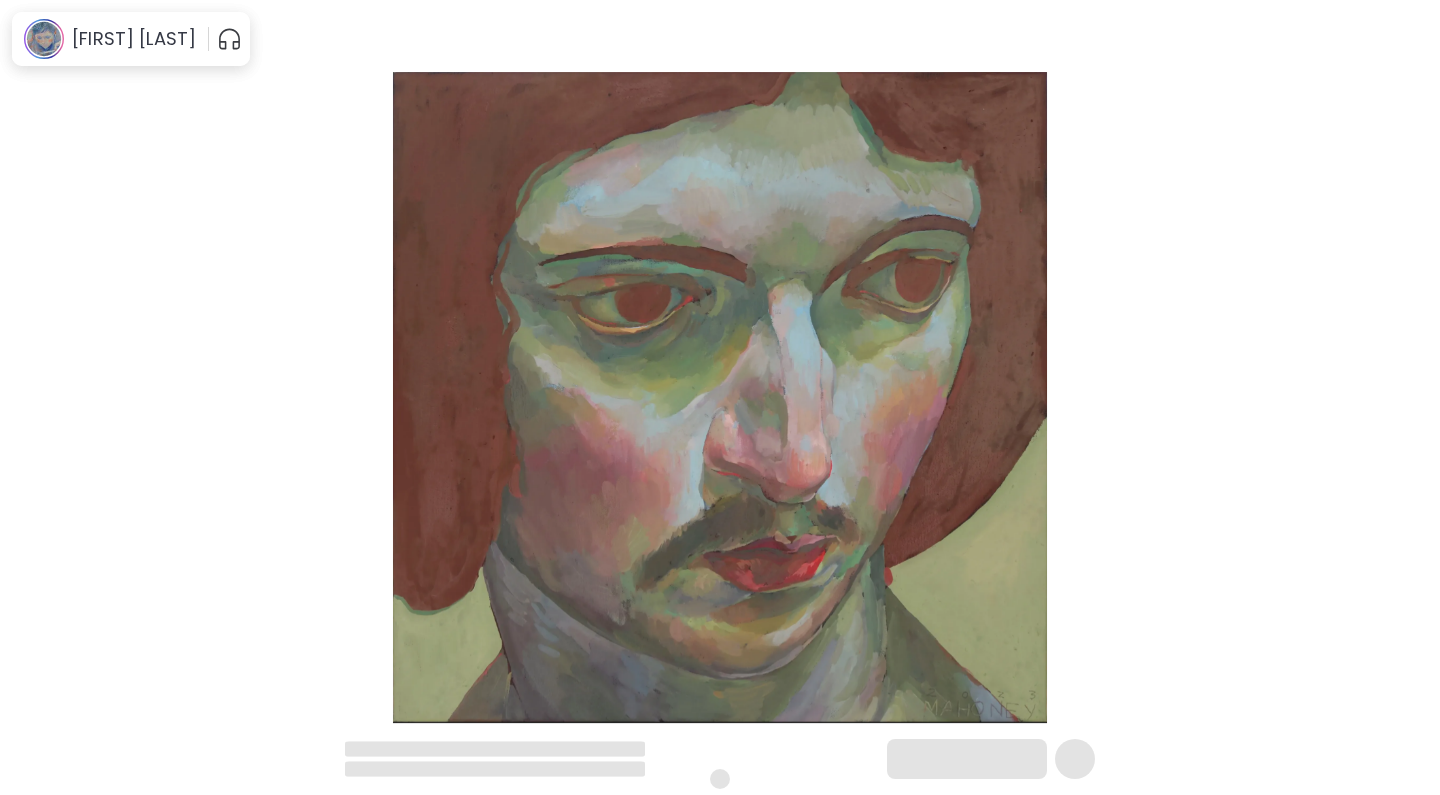 scroll, scrollTop: 0, scrollLeft: 0, axis: both 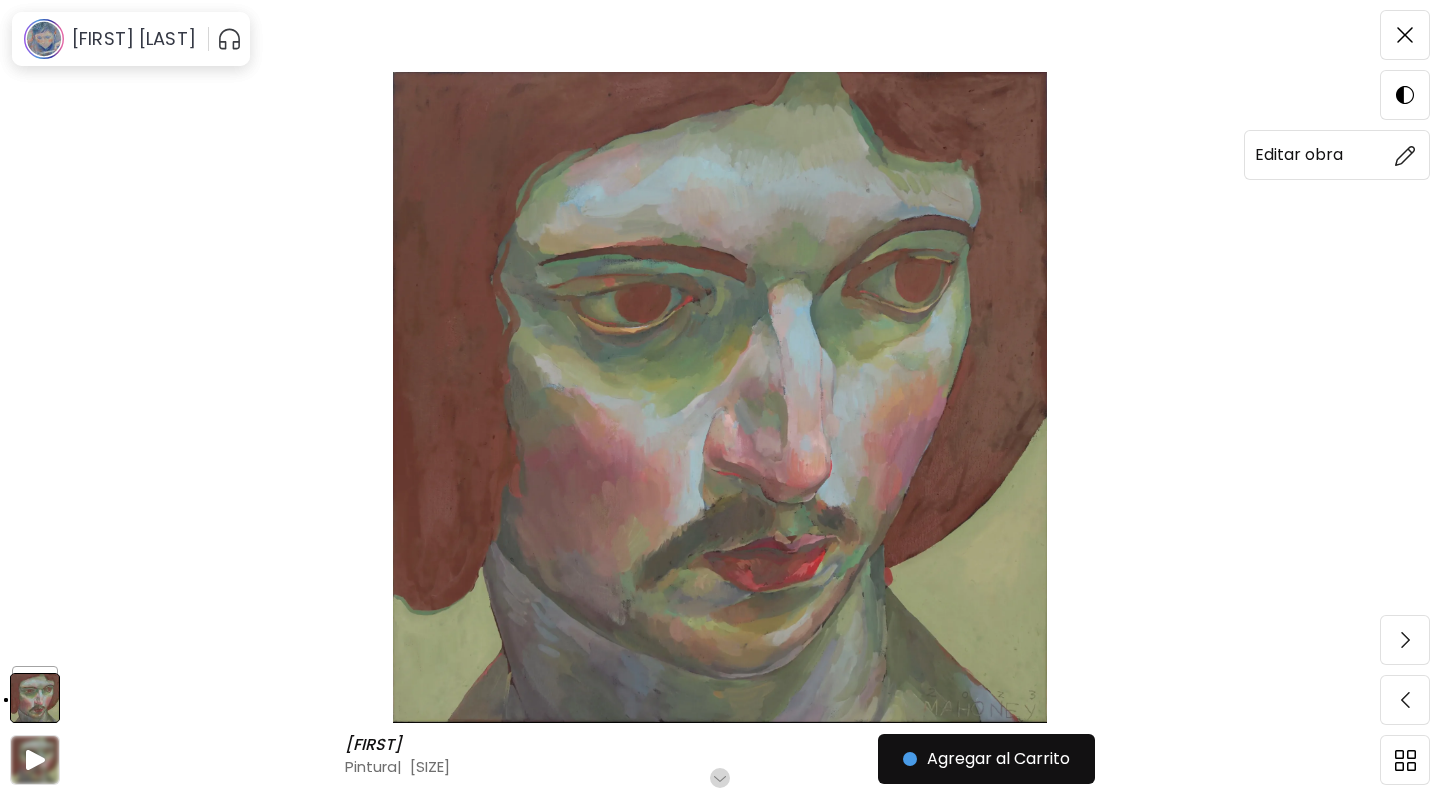 click at bounding box center (1405, 155) 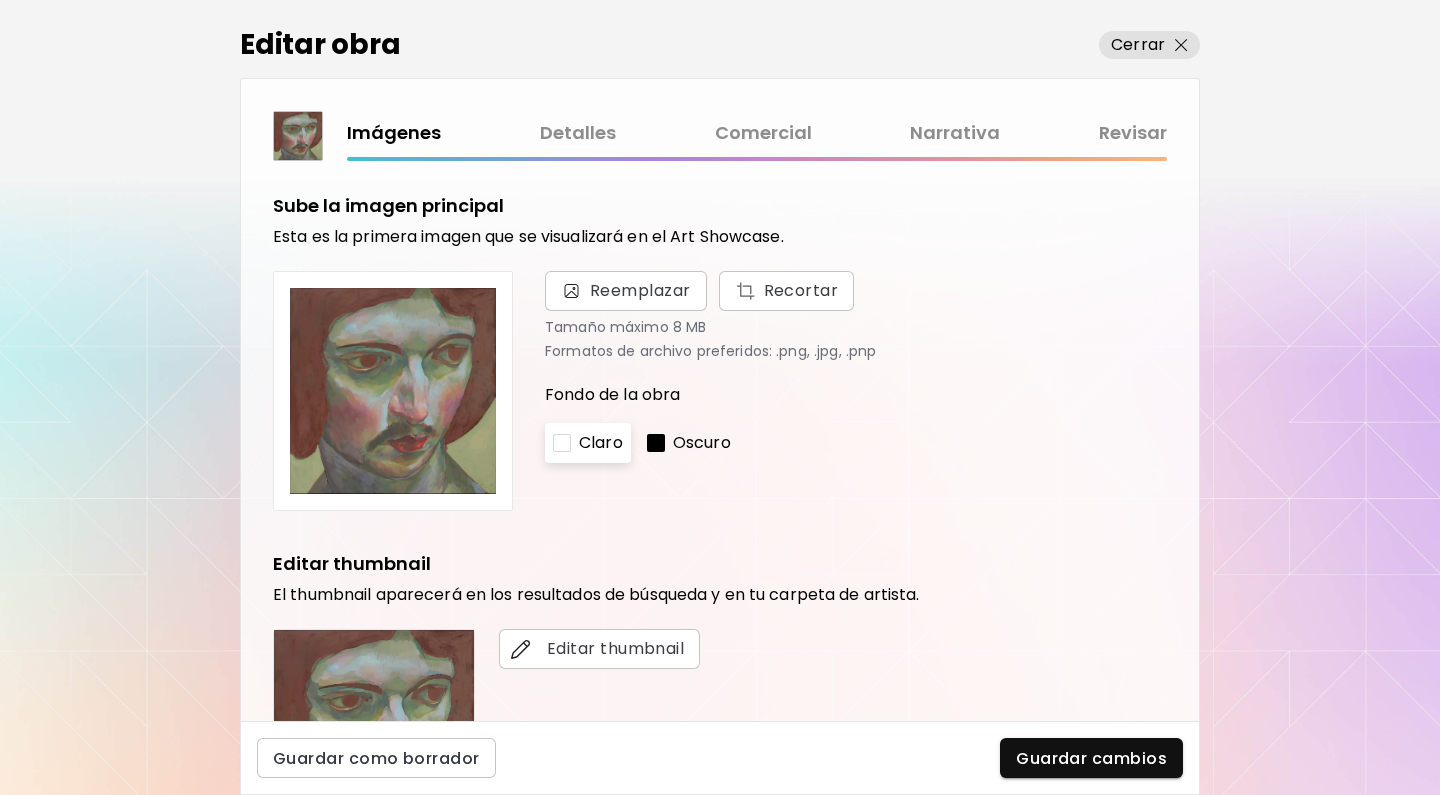 click on "Comercial" at bounding box center [763, 133] 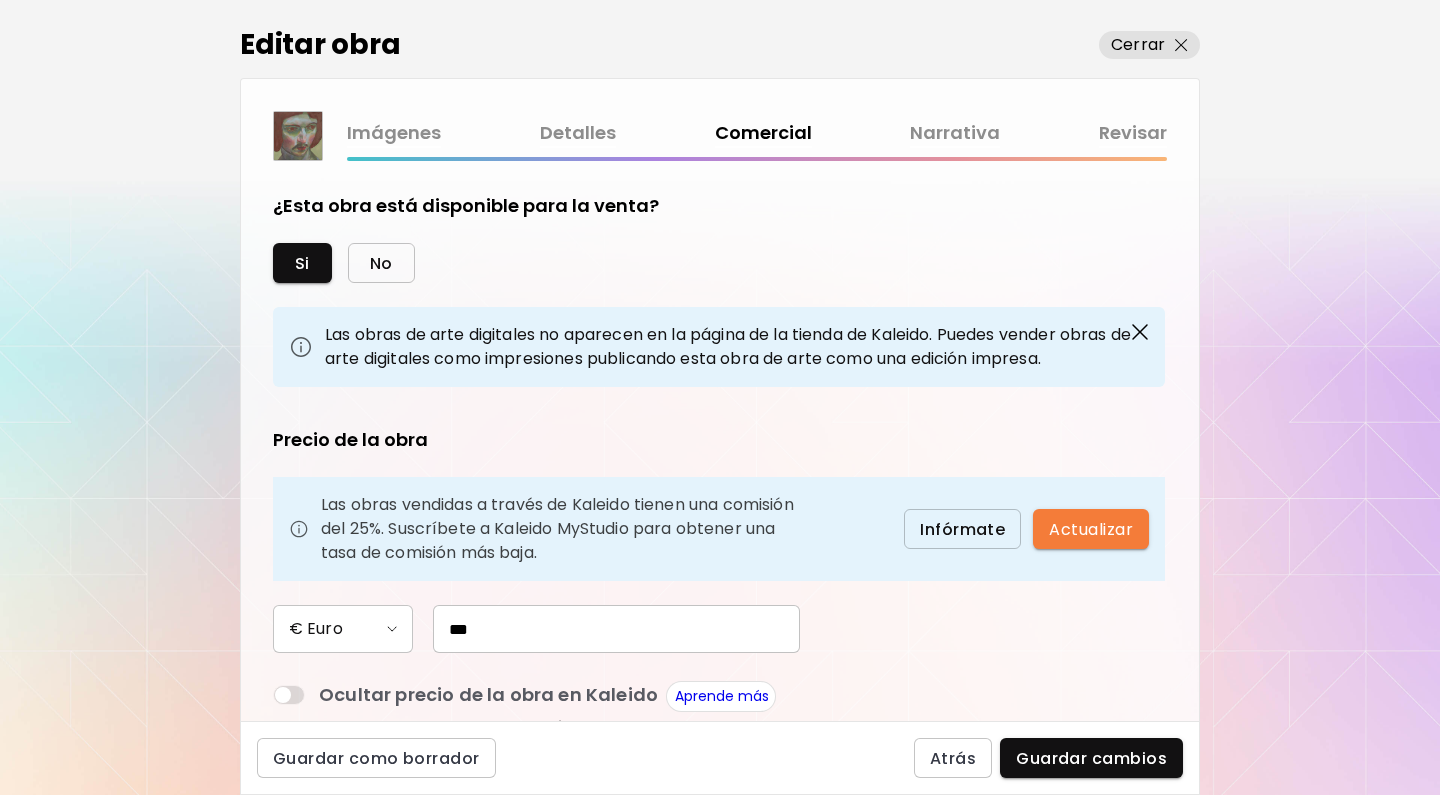 click on "No" at bounding box center (381, 263) 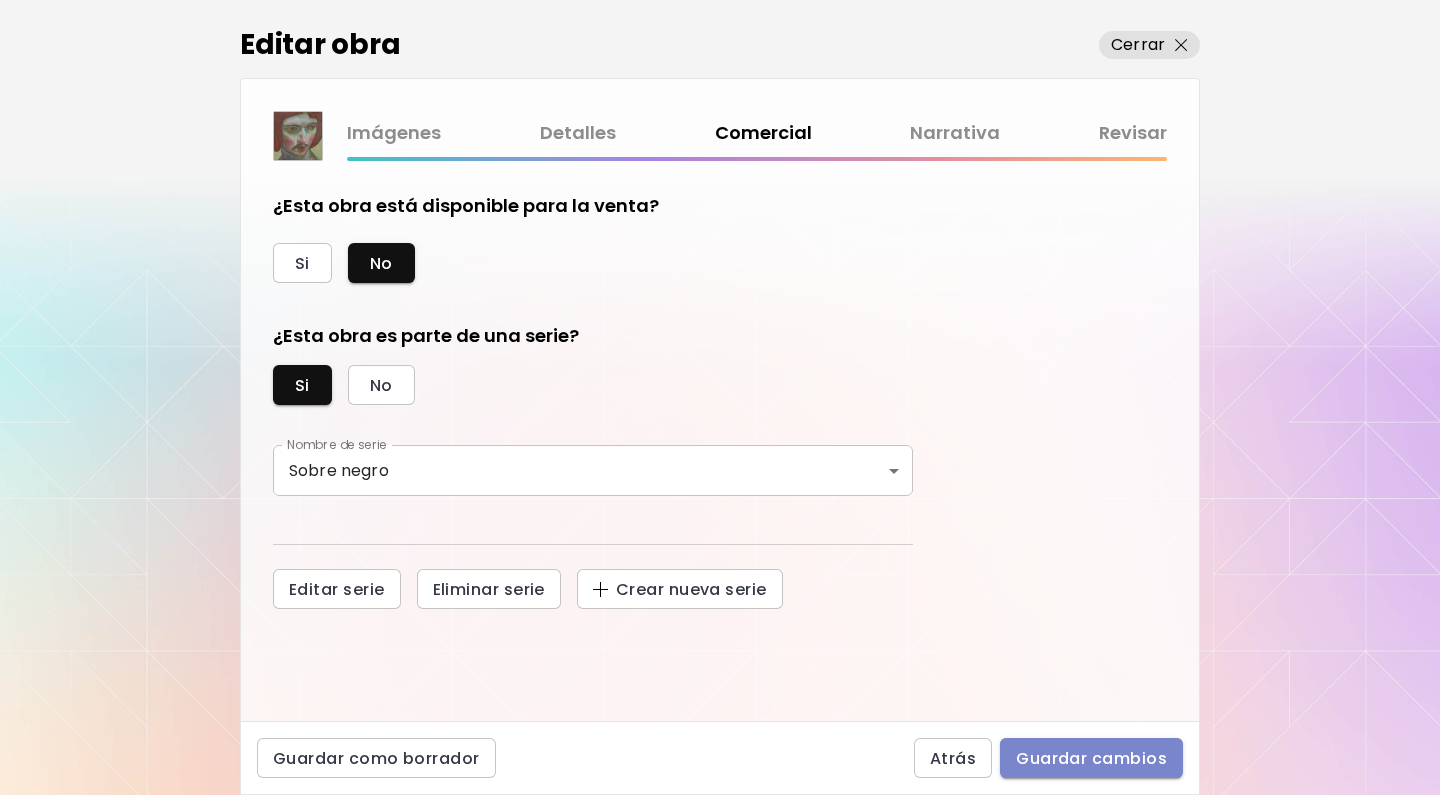 click on "Guardar cambios" at bounding box center (1091, 758) 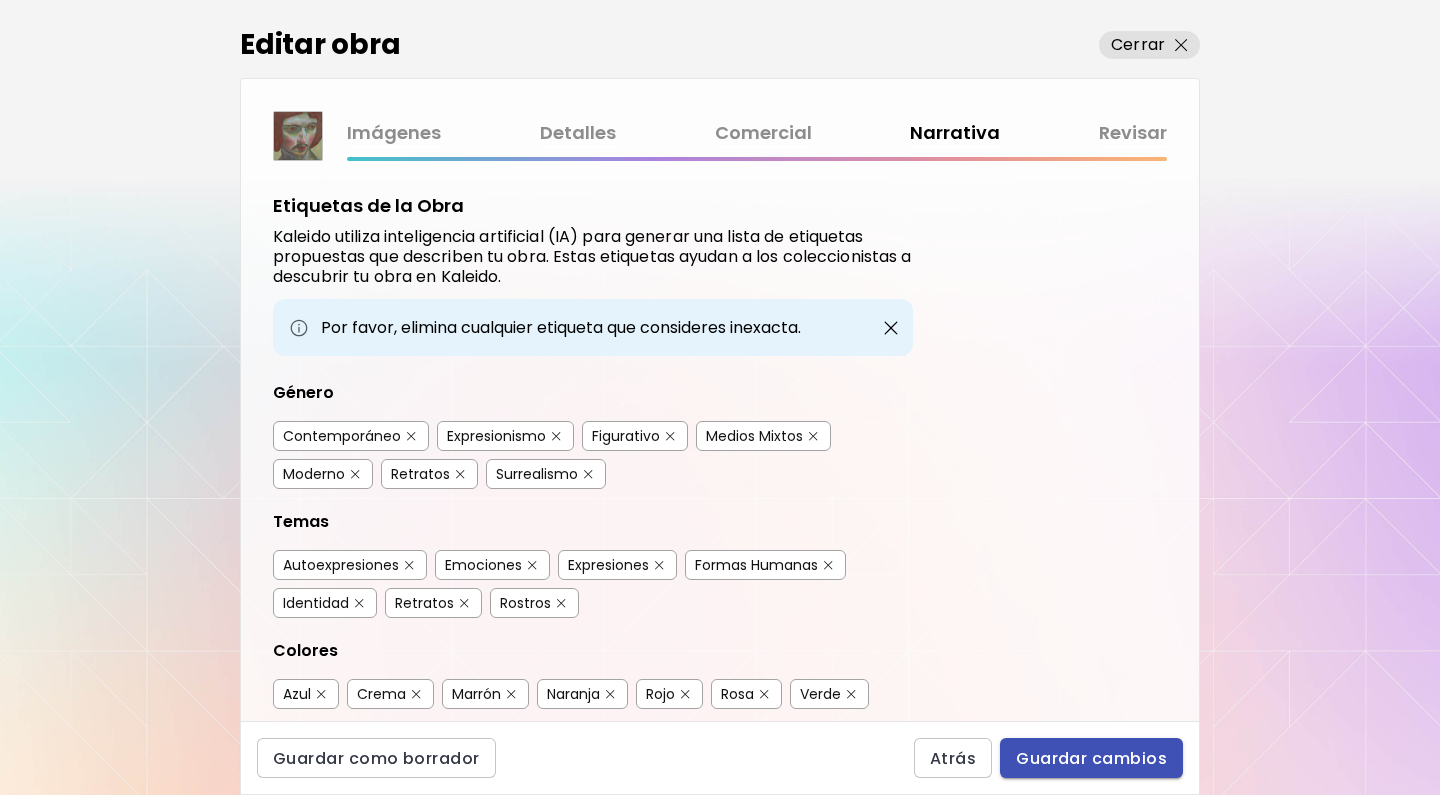 click on "Guardar cambios" at bounding box center (1091, 758) 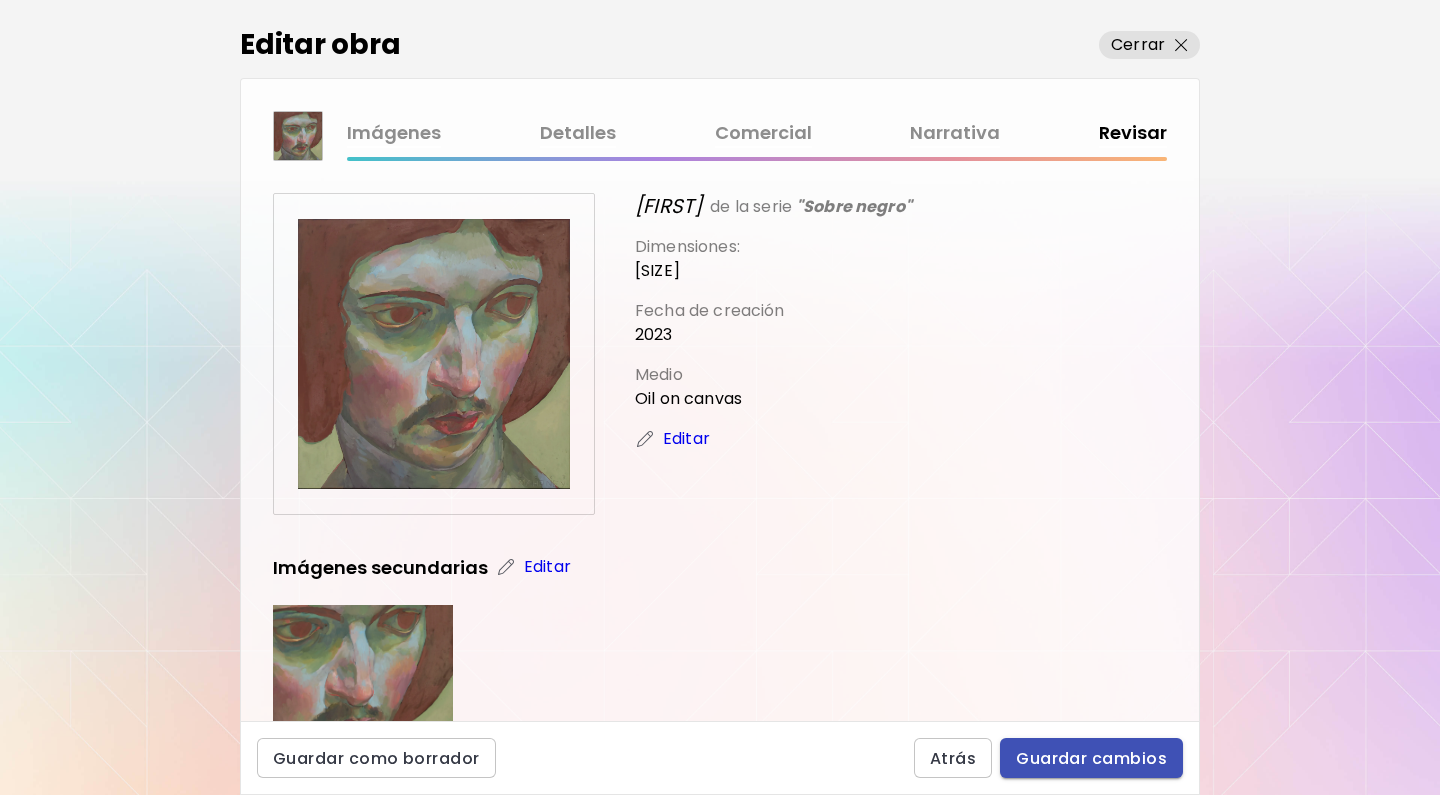 click on "Guardar cambios" at bounding box center [1091, 758] 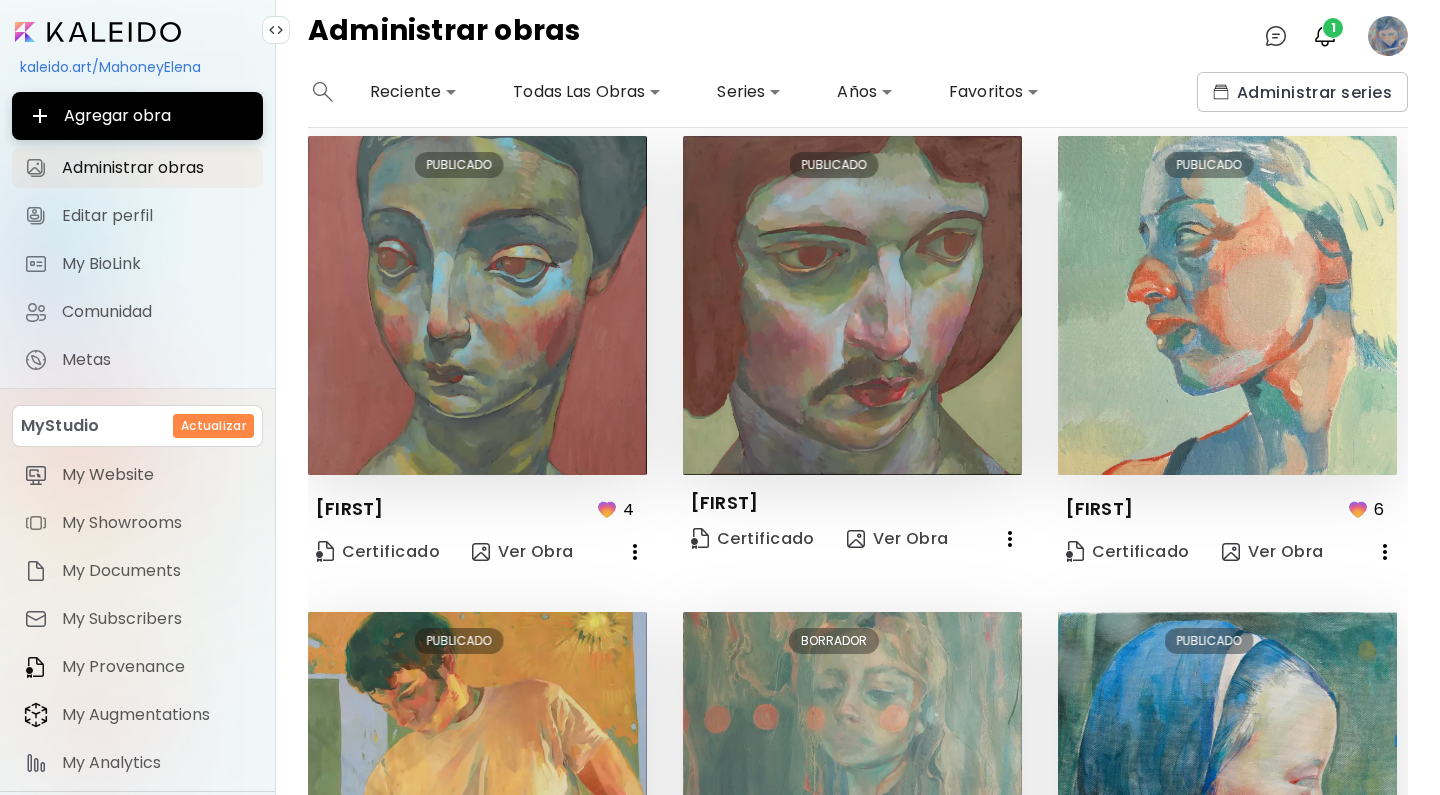 scroll, scrollTop: 33, scrollLeft: 0, axis: vertical 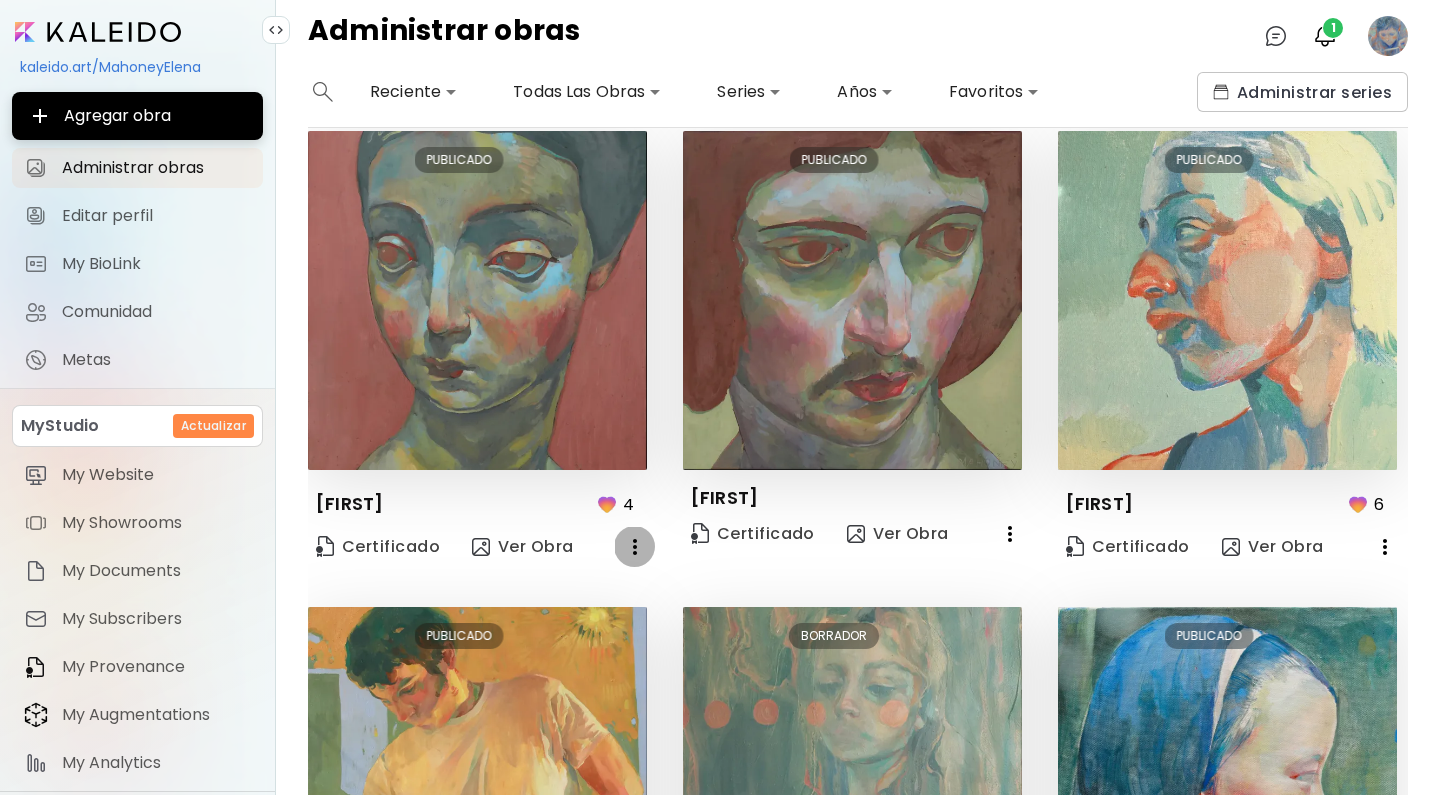 click 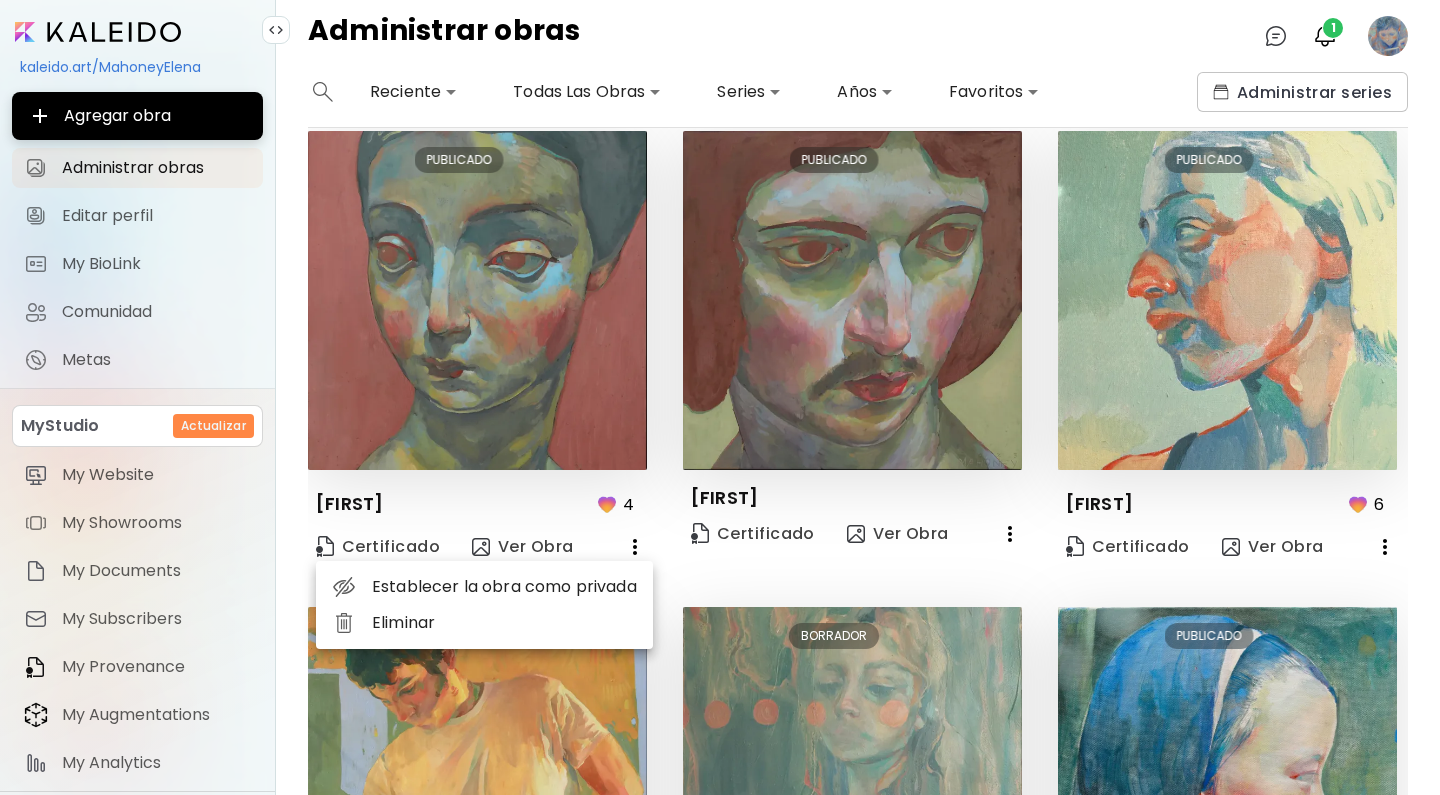 click at bounding box center [720, 397] 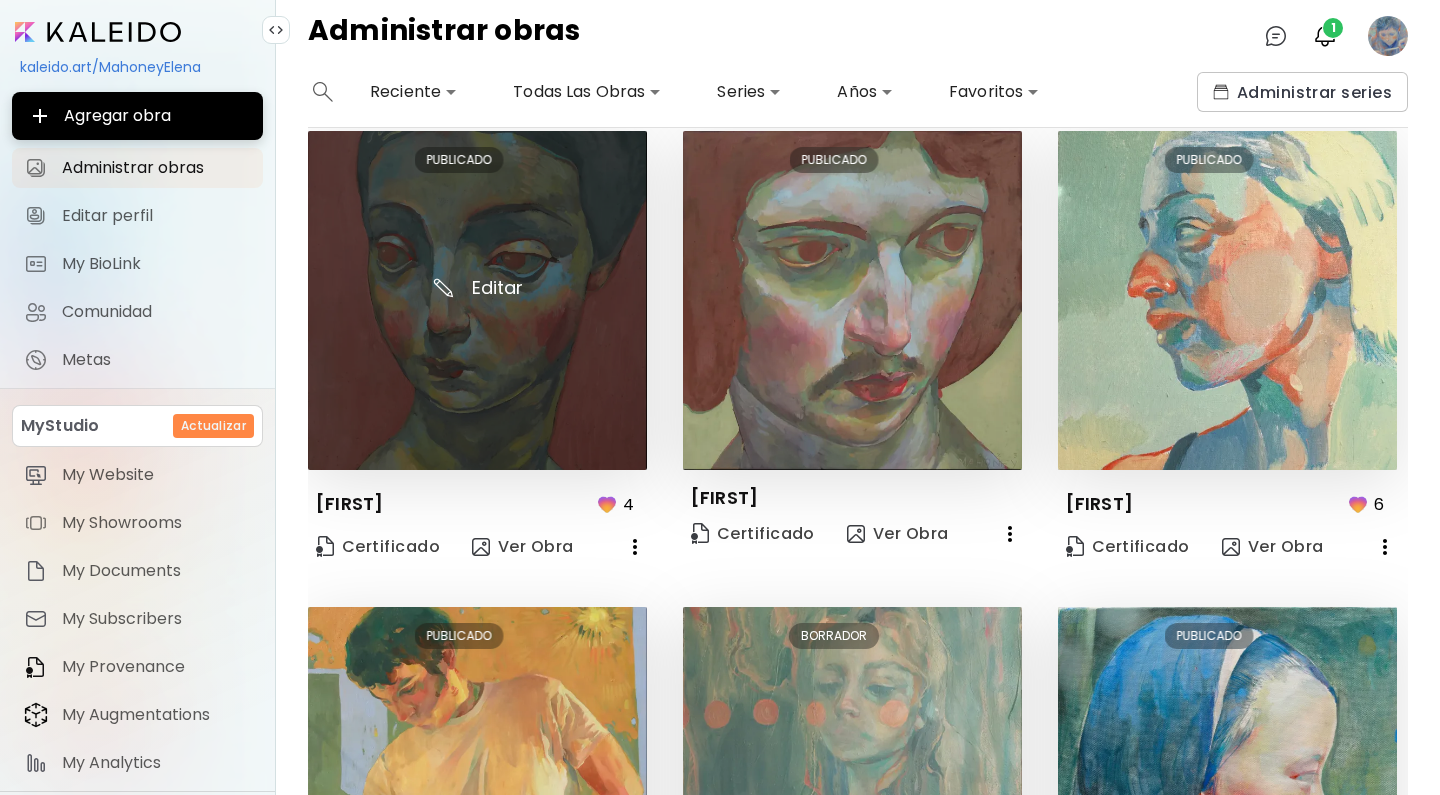 click at bounding box center (477, 300) 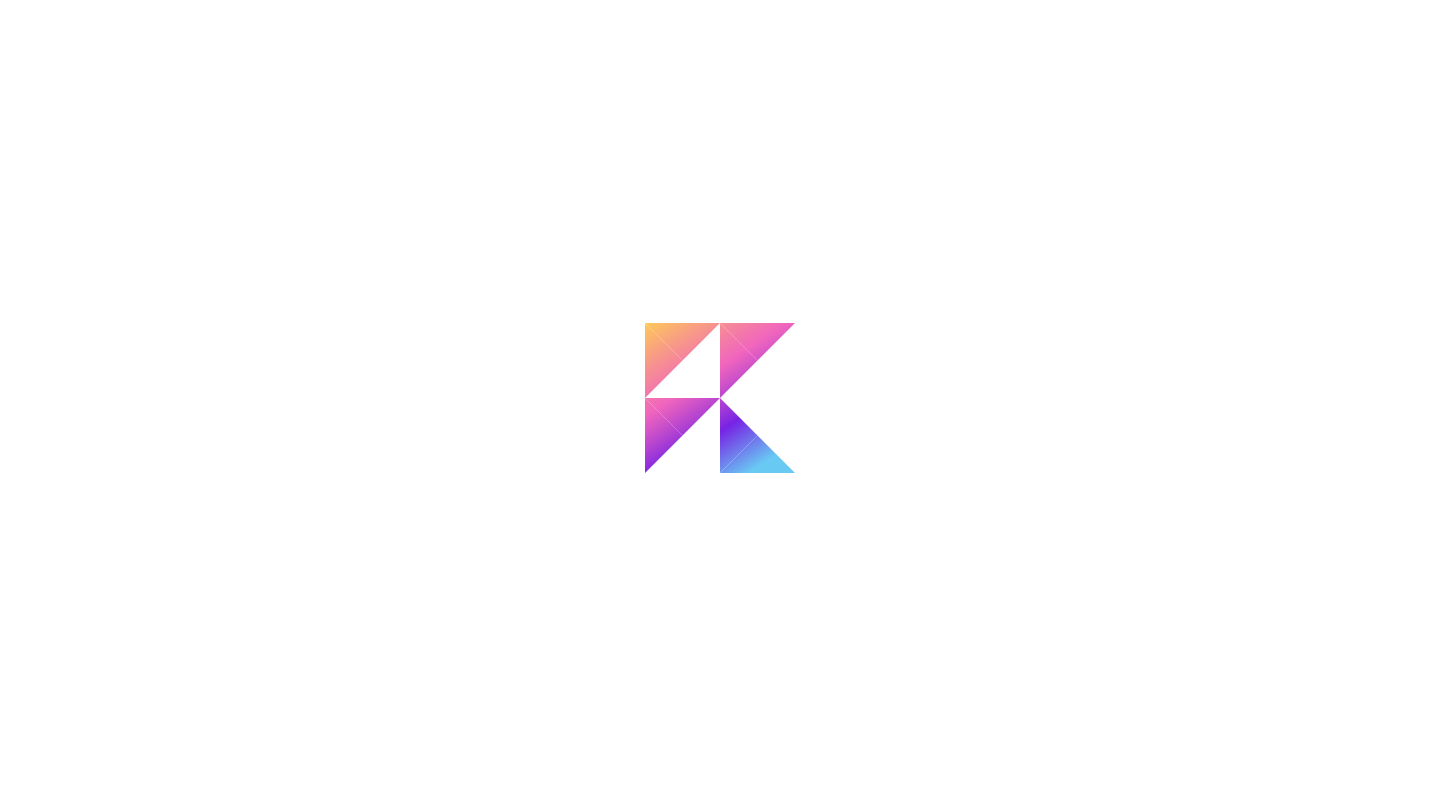 scroll, scrollTop: 0, scrollLeft: 0, axis: both 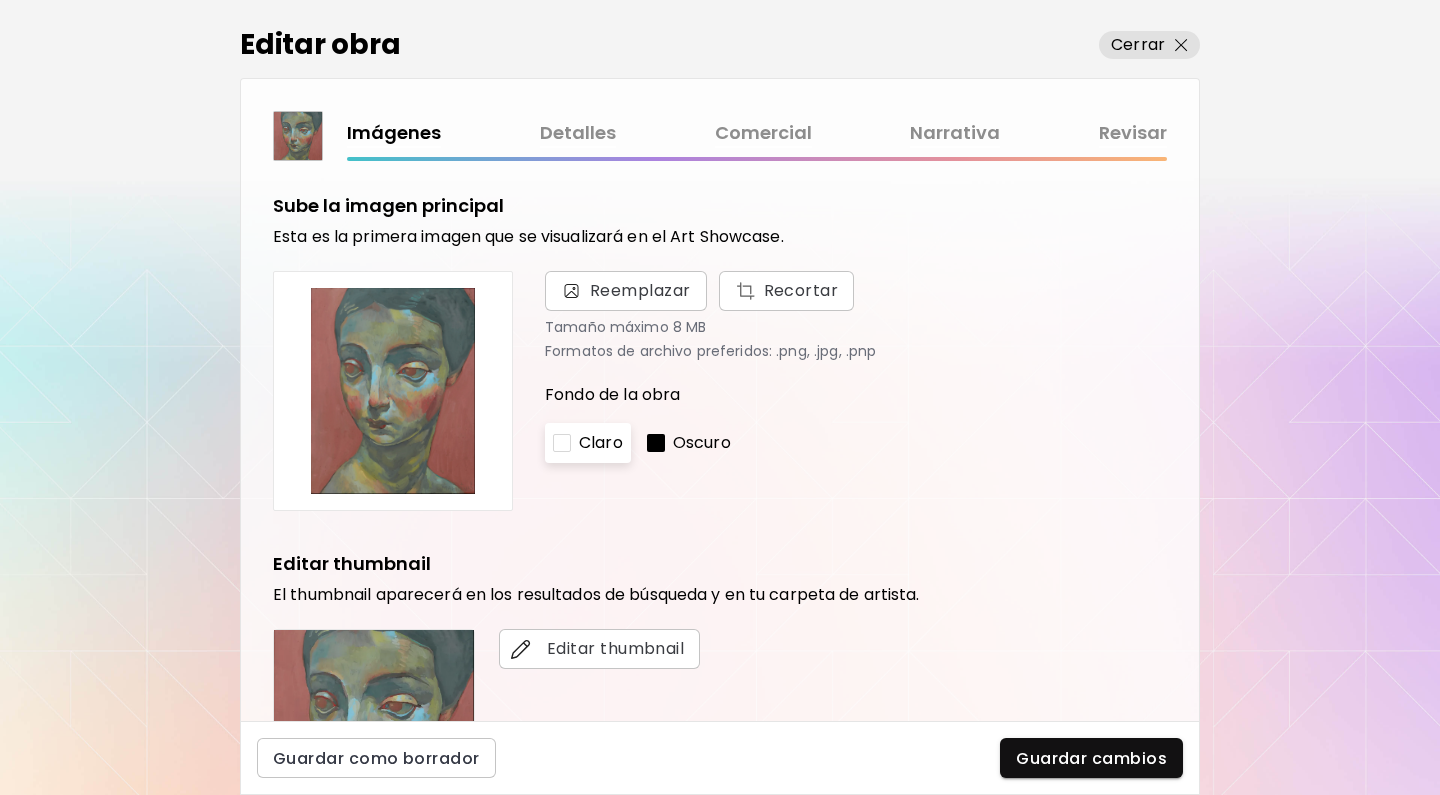 click on "Comercial" at bounding box center [763, 133] 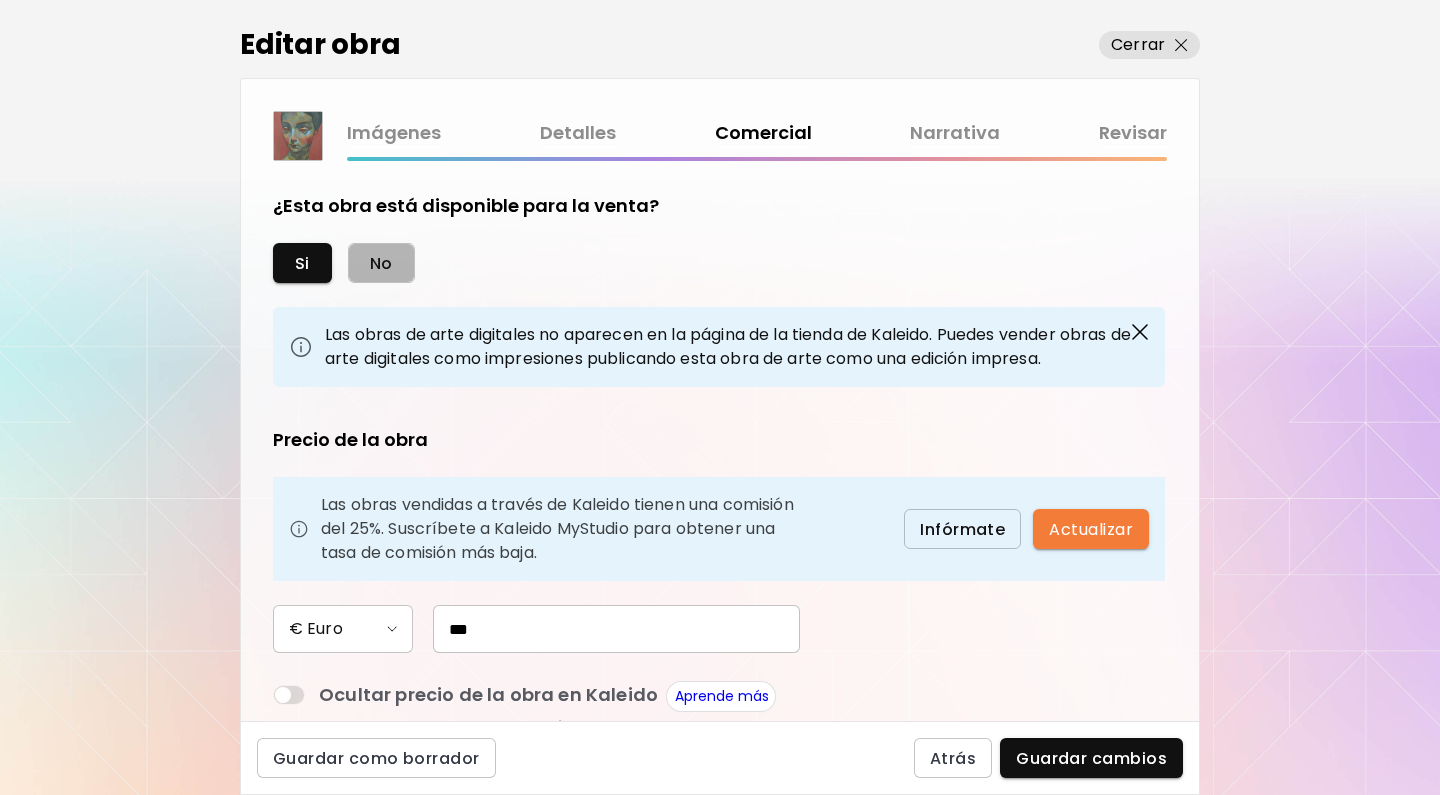 click on "No" at bounding box center (381, 263) 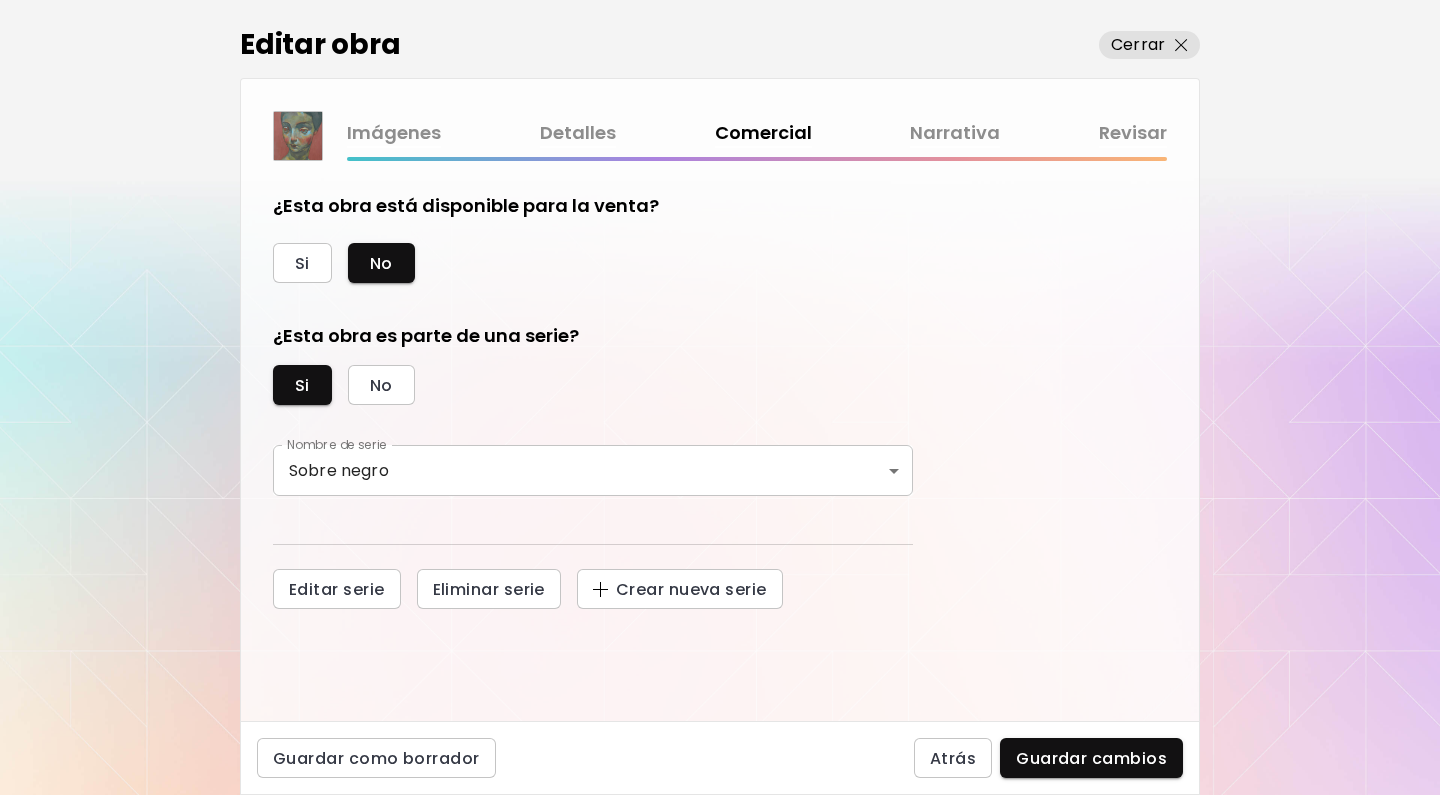 click on "Revisar" at bounding box center (1133, 133) 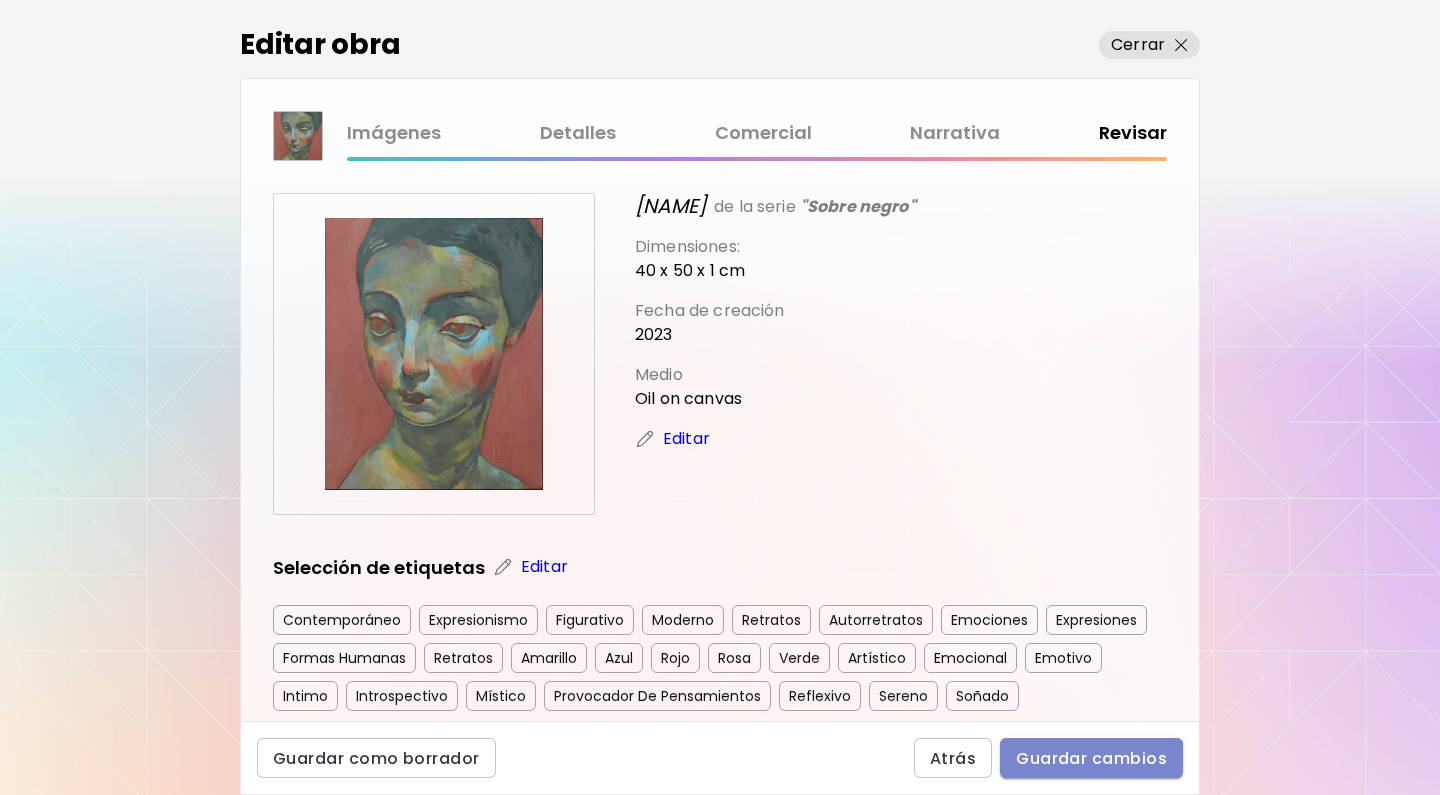 click on "Guardar cambios" at bounding box center [1091, 758] 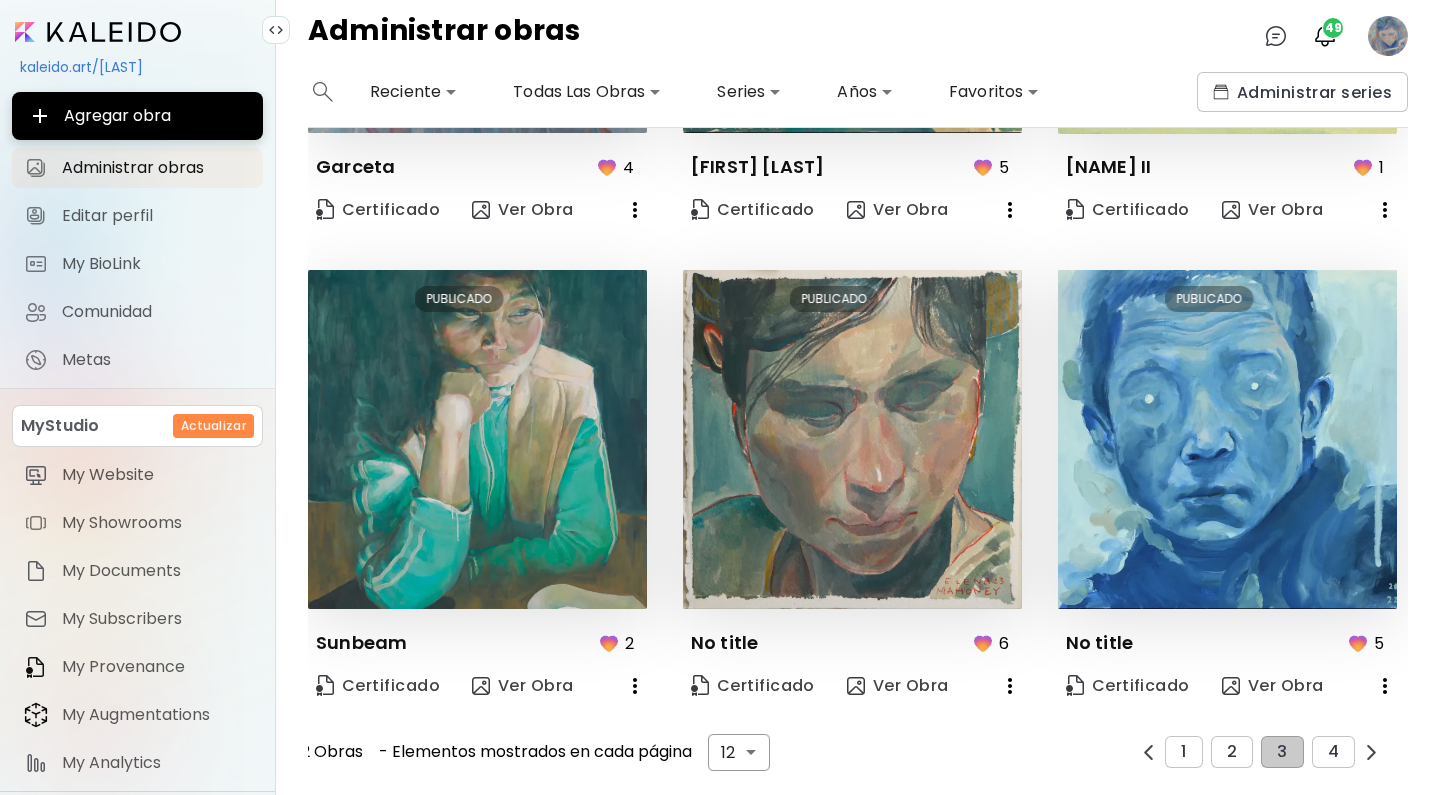 scroll, scrollTop: 1322, scrollLeft: 0, axis: vertical 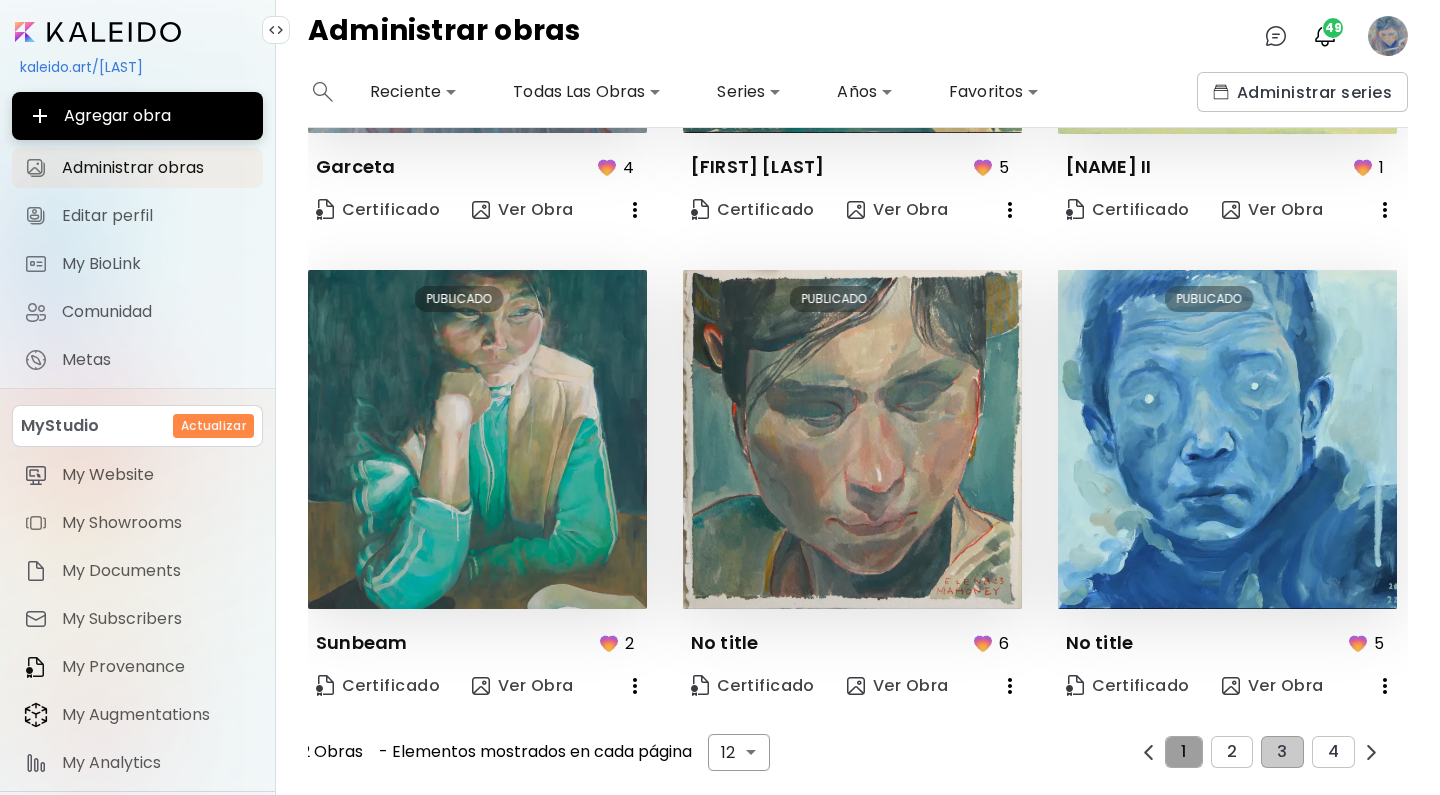 click on "1" at bounding box center (1183, 752) 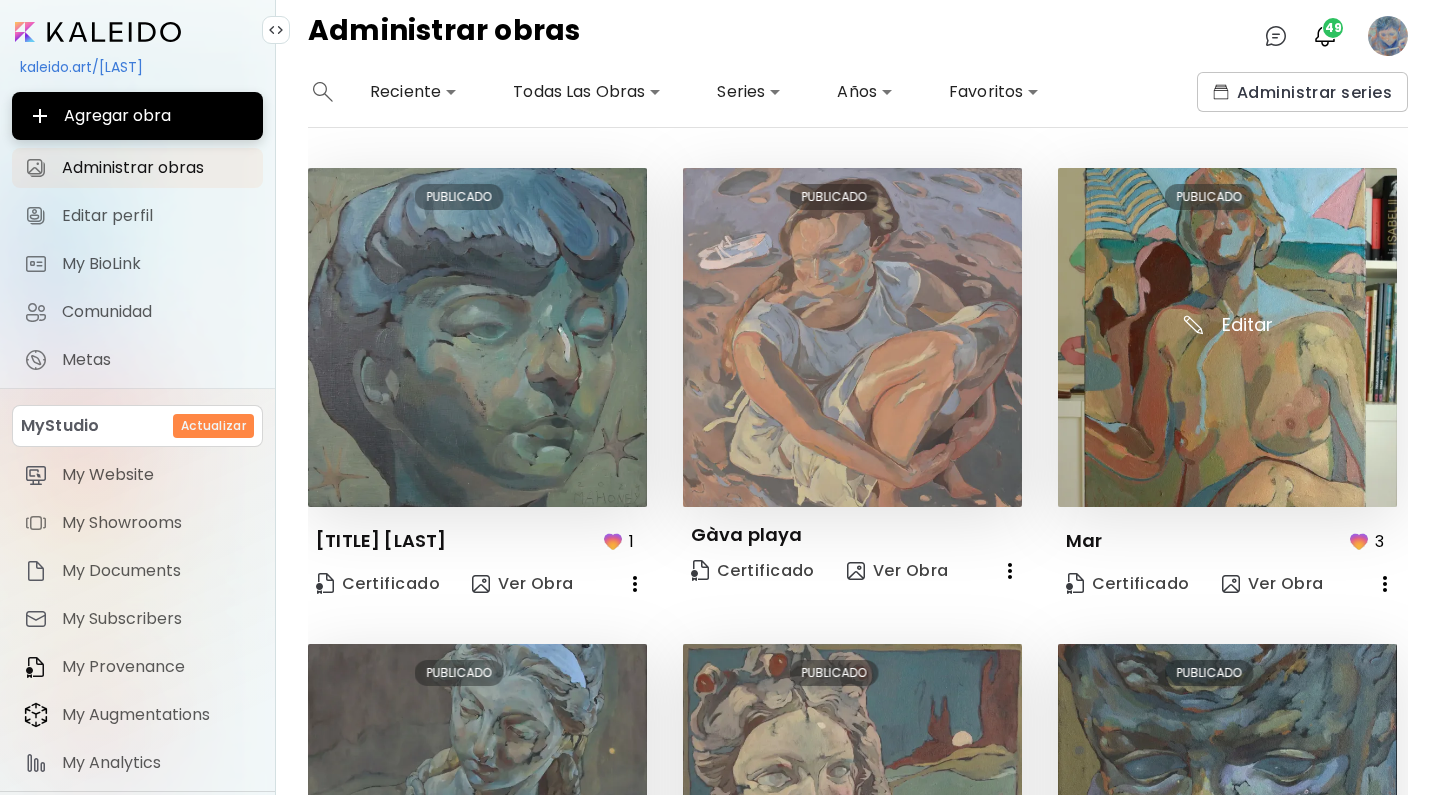 scroll, scrollTop: 492, scrollLeft: 0, axis: vertical 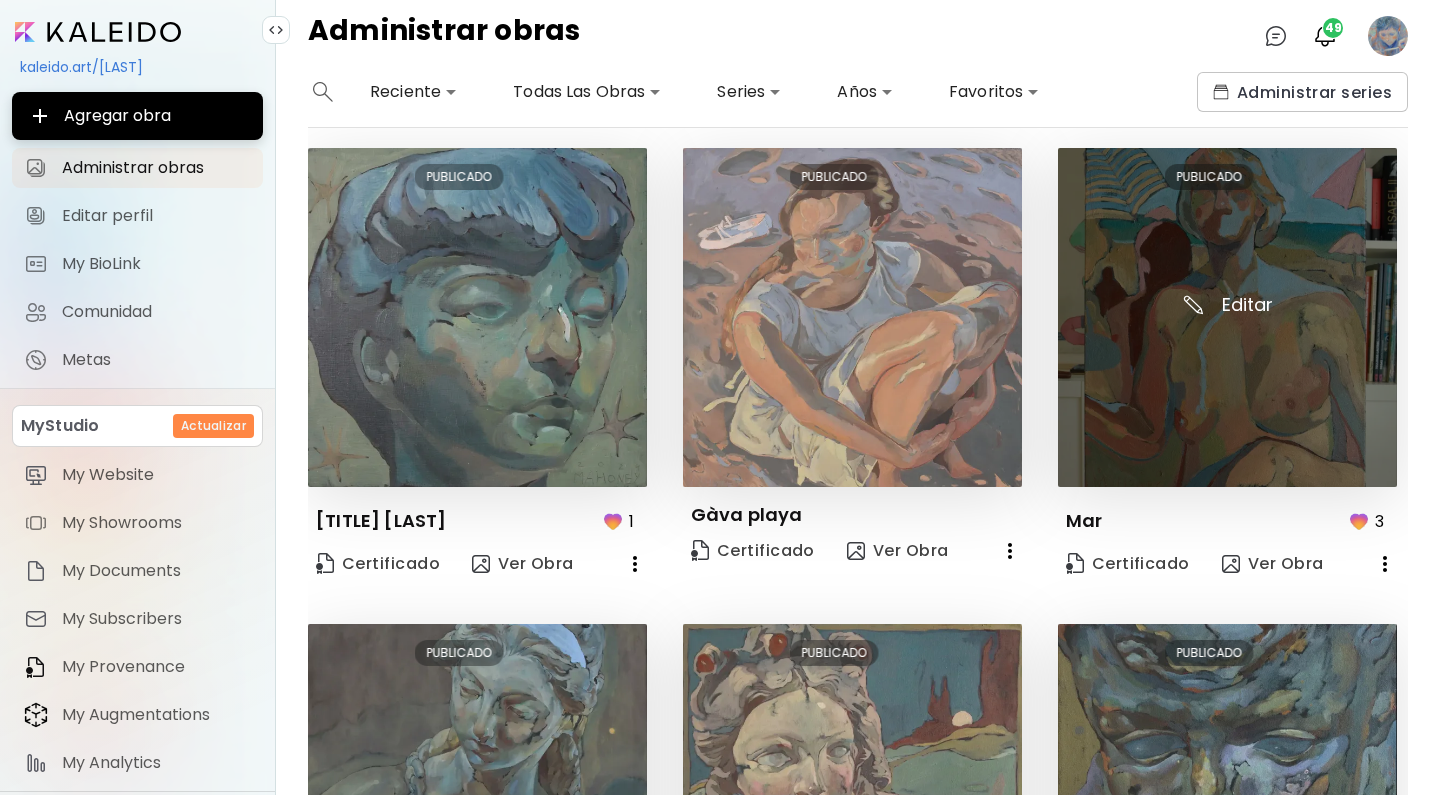 click at bounding box center [1227, 317] 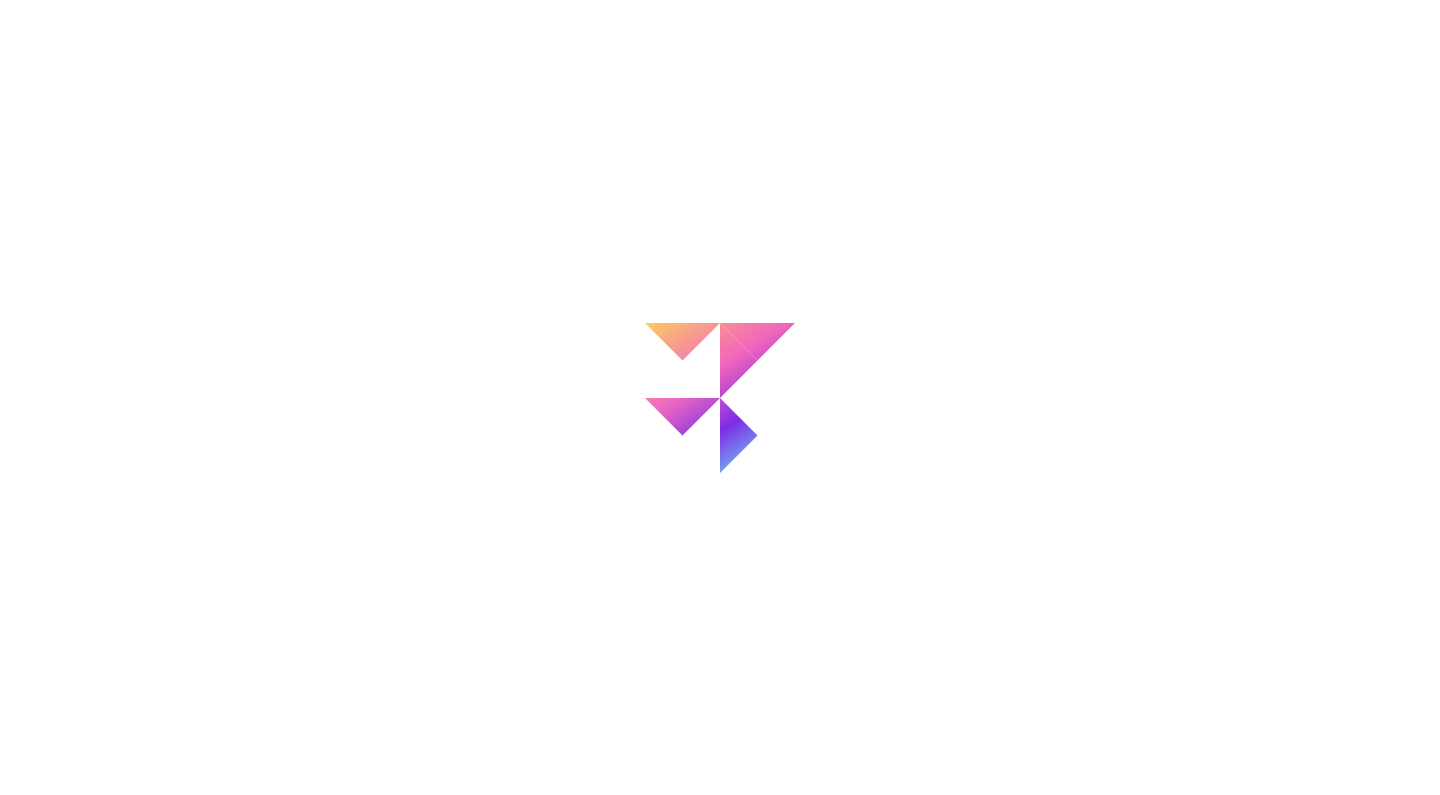 scroll, scrollTop: 0, scrollLeft: 0, axis: both 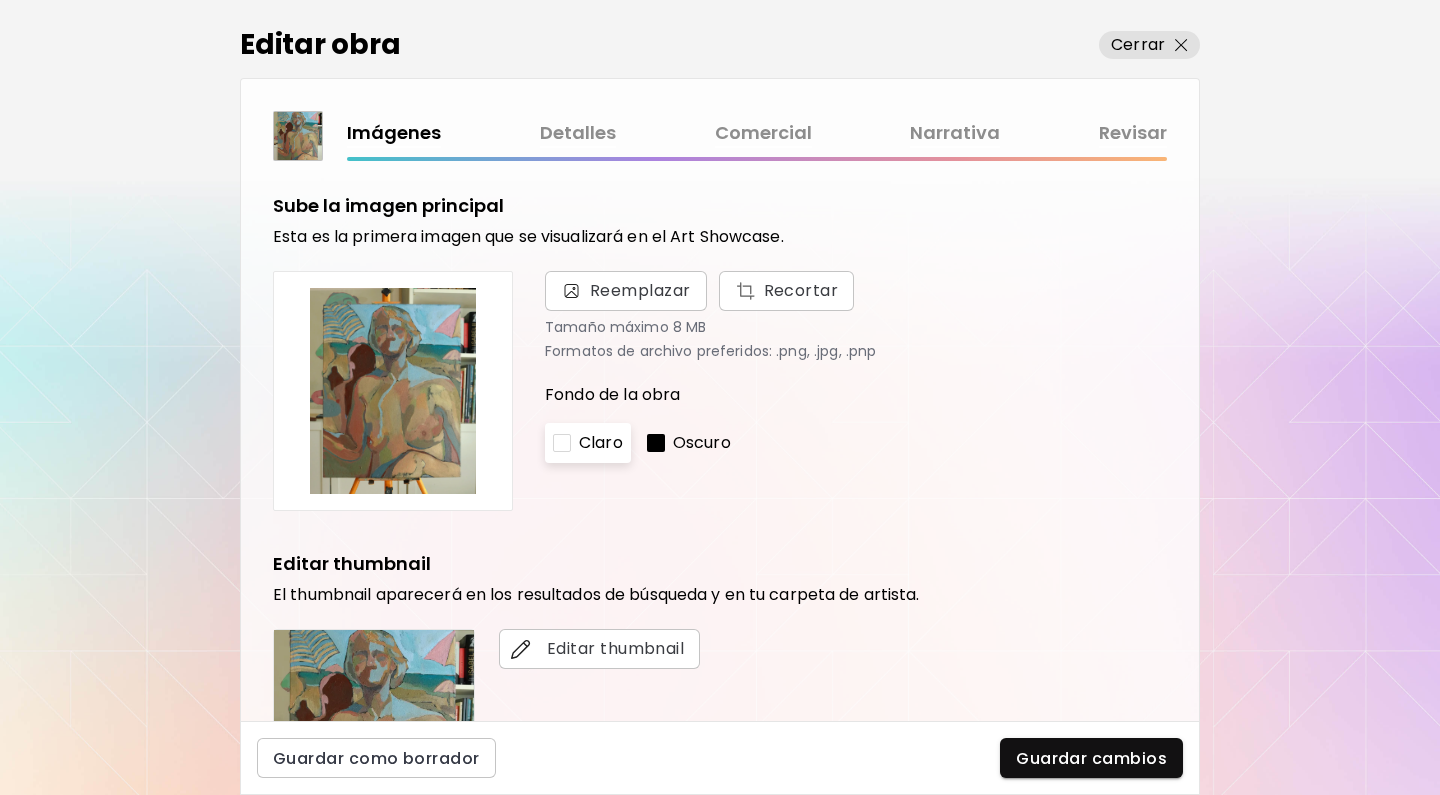 click on "Comercial" at bounding box center (763, 133) 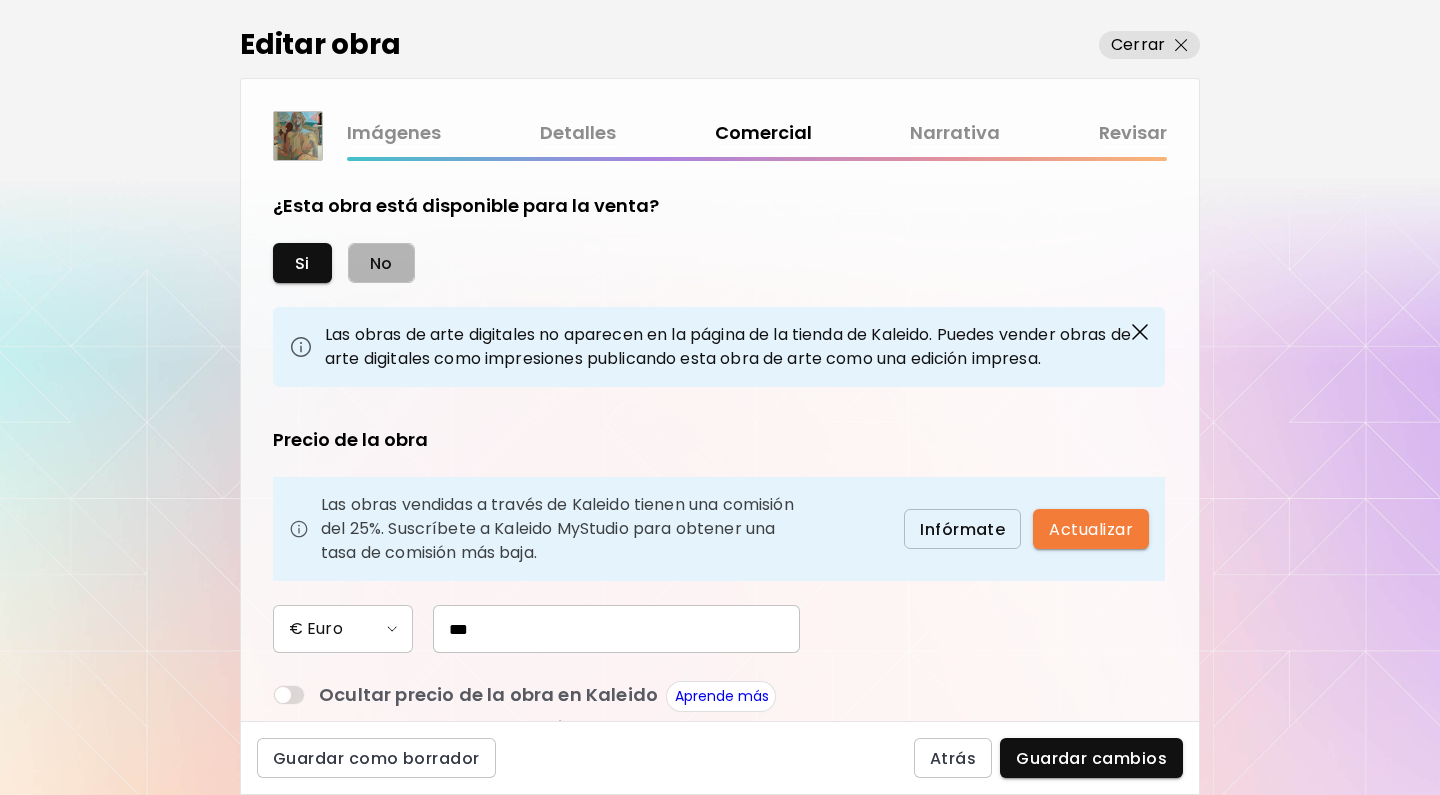 click on "No" at bounding box center (381, 263) 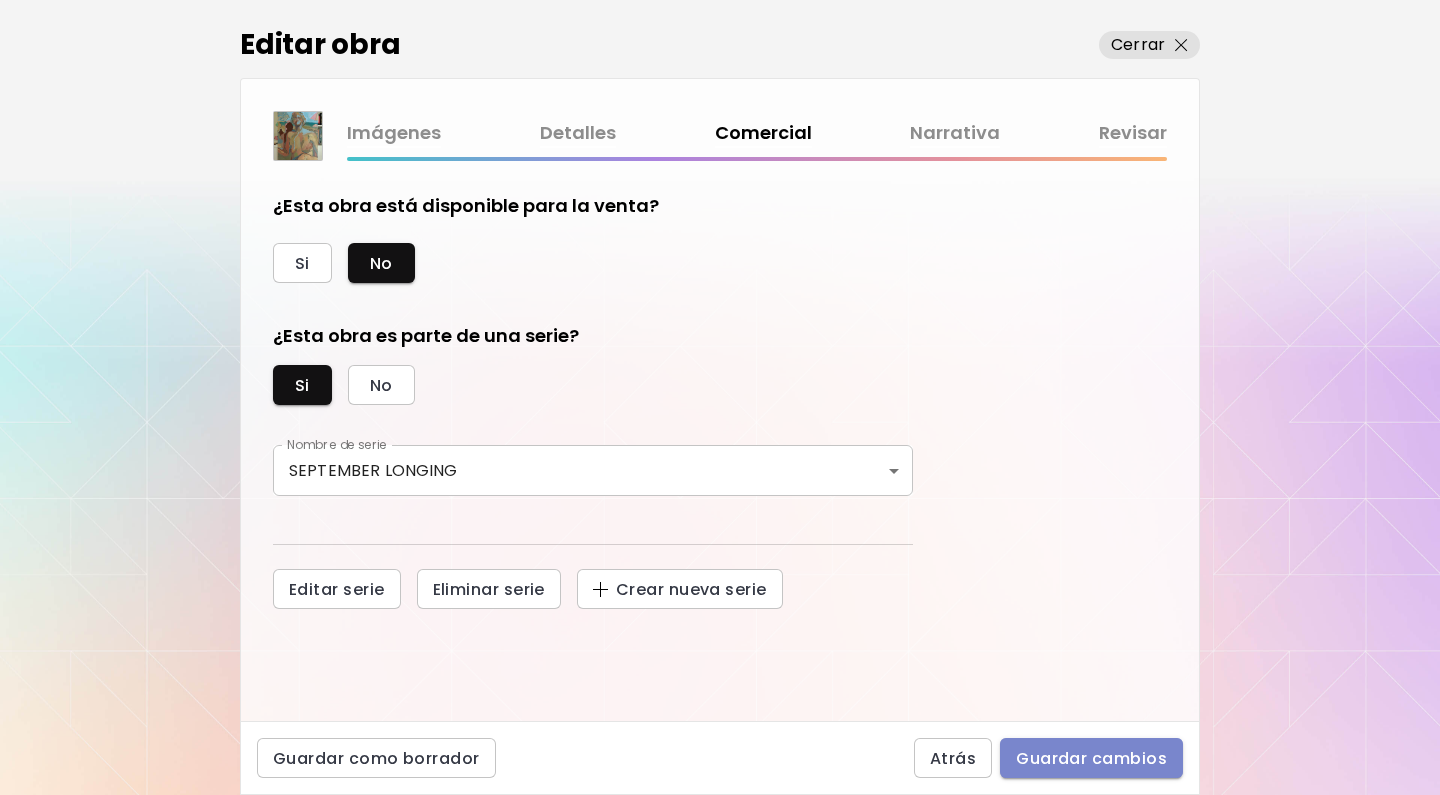 click on "Guardar cambios" at bounding box center (1091, 758) 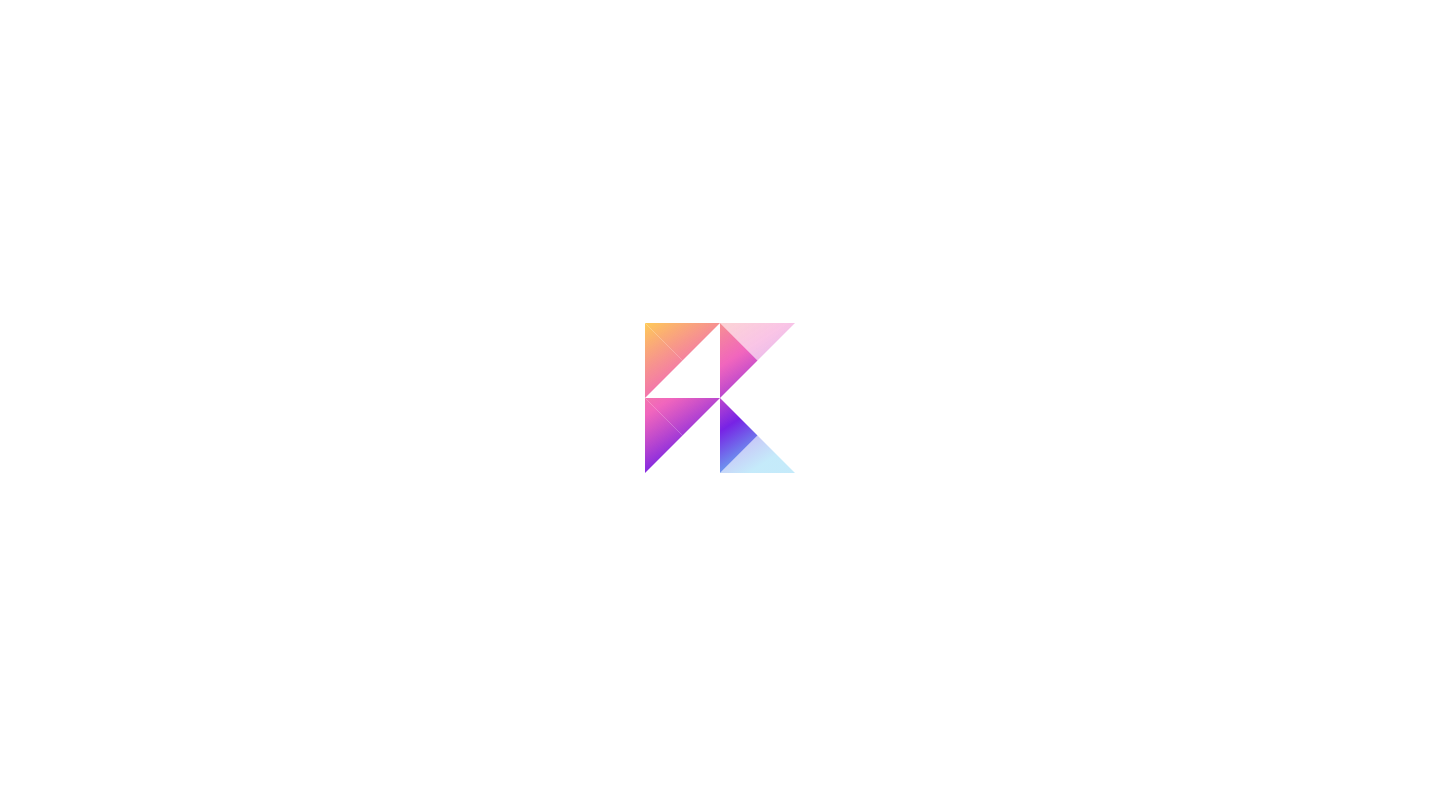 click at bounding box center [720, 397] 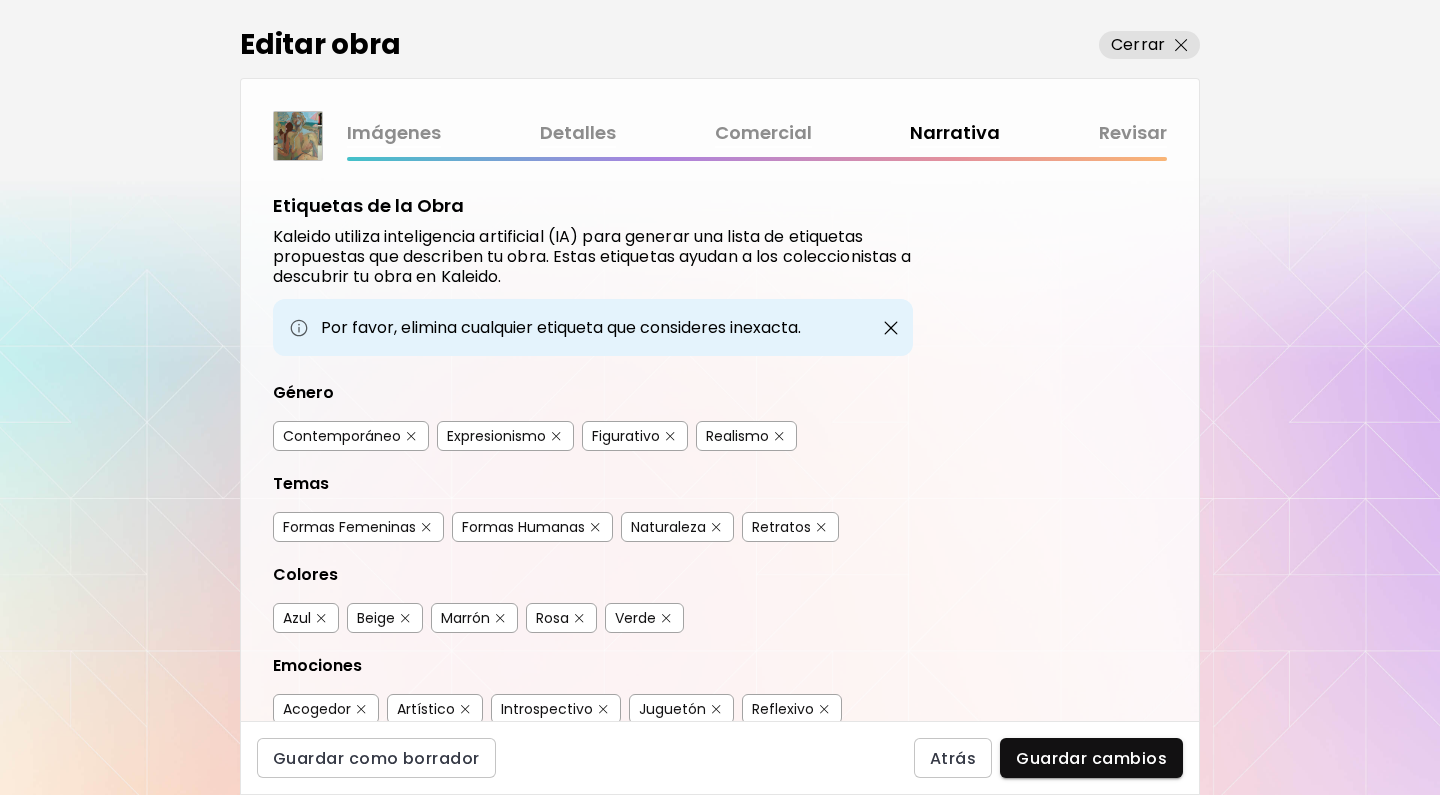 click on "Revisar" at bounding box center (1133, 133) 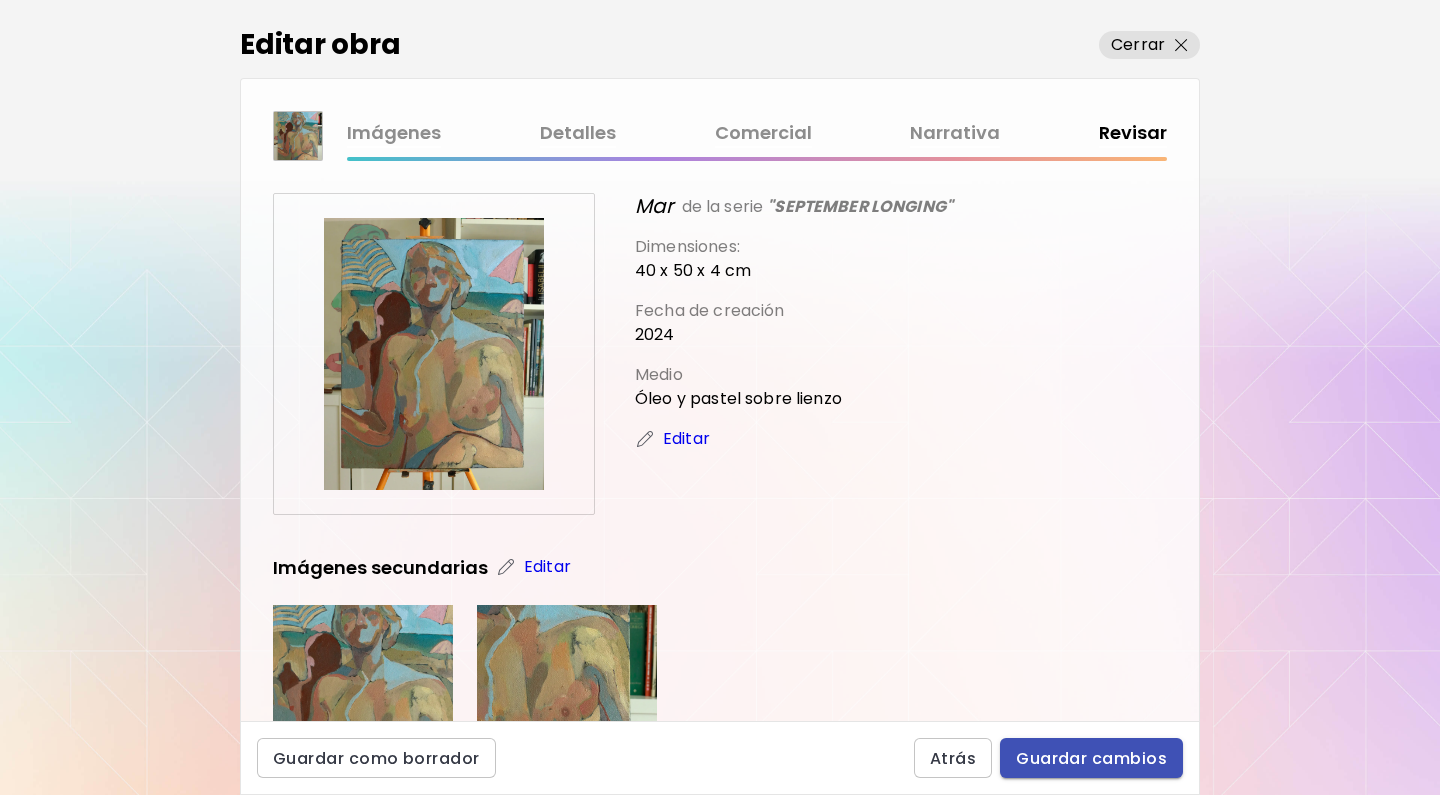 click on "Guardar cambios" at bounding box center (1091, 758) 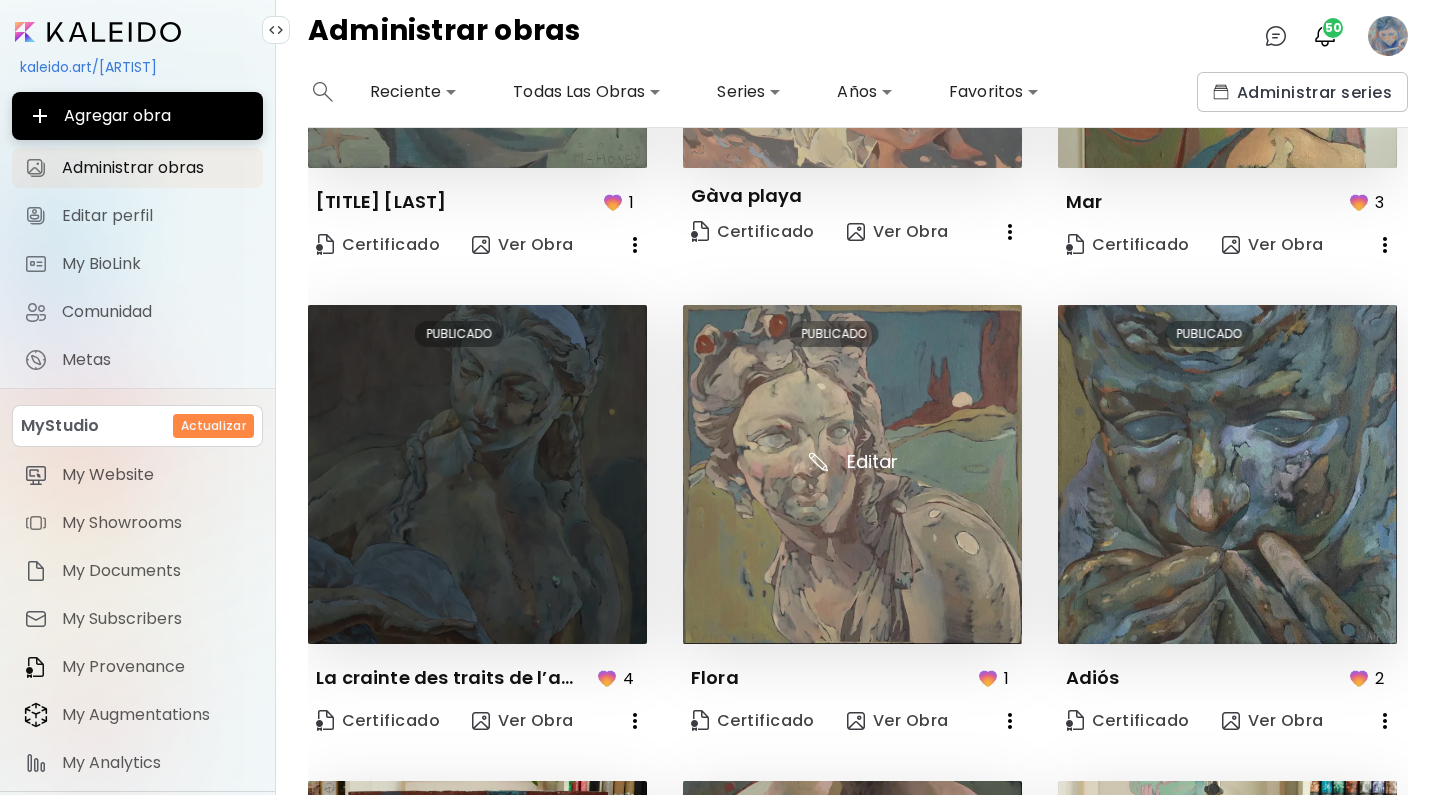 scroll, scrollTop: 888, scrollLeft: 0, axis: vertical 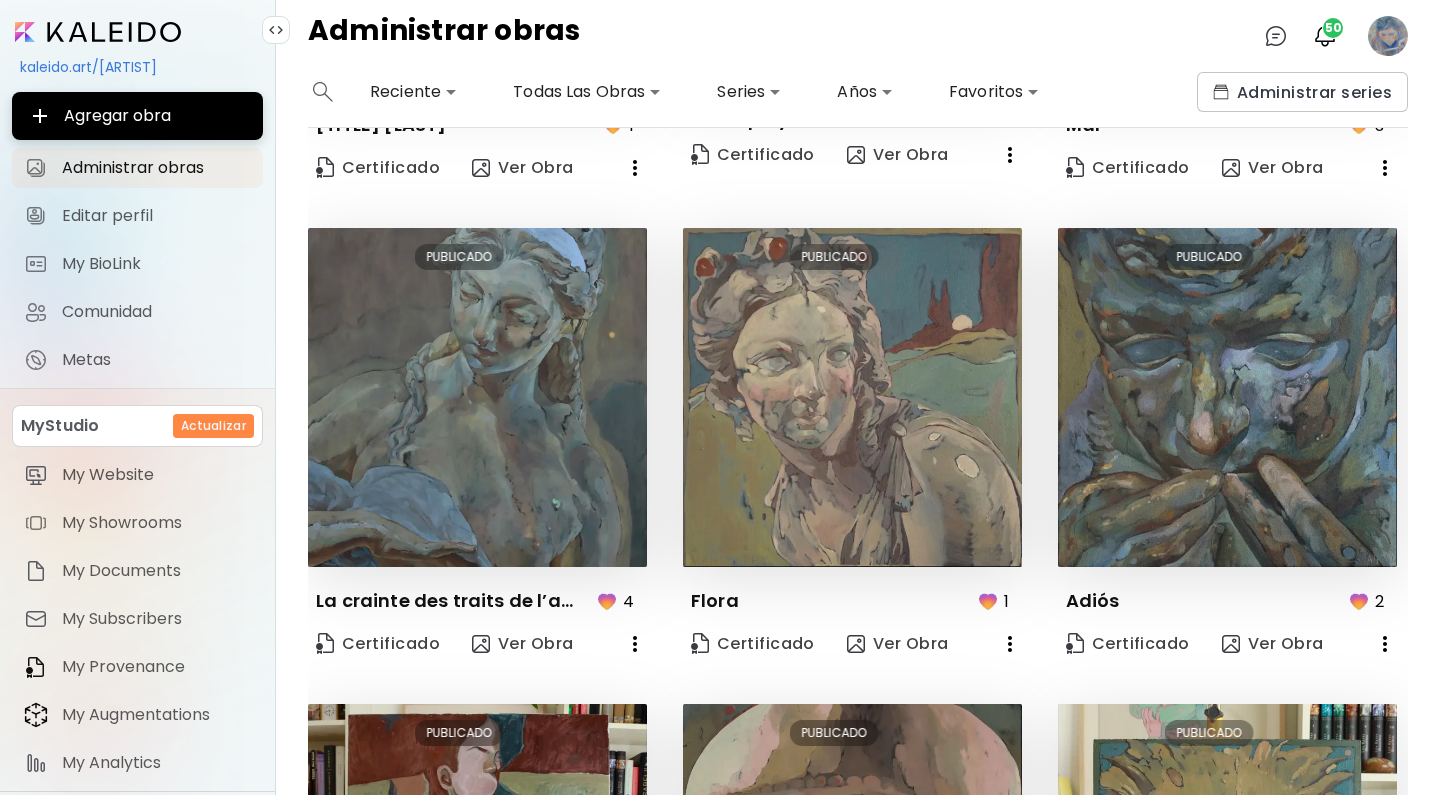 click 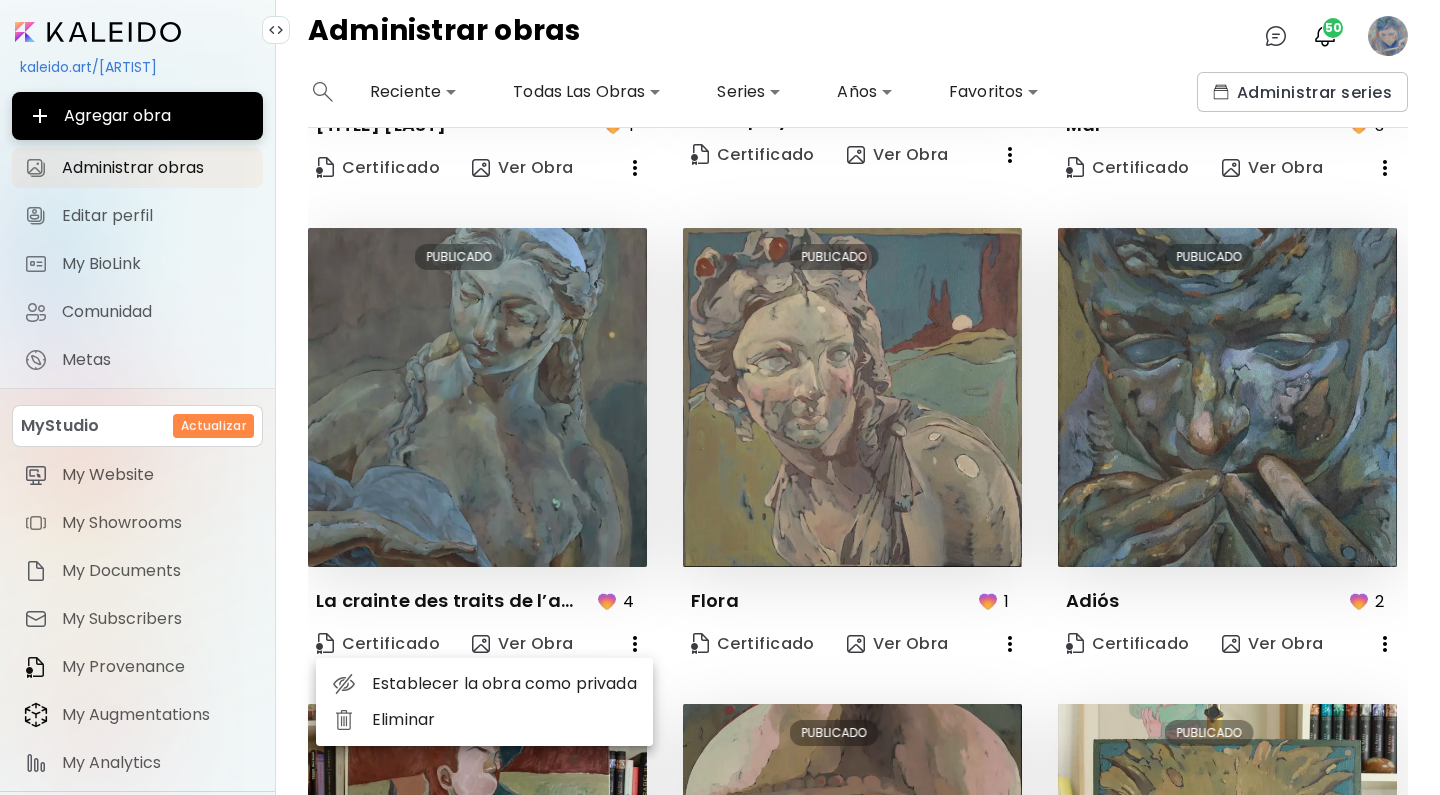 click at bounding box center (720, 397) 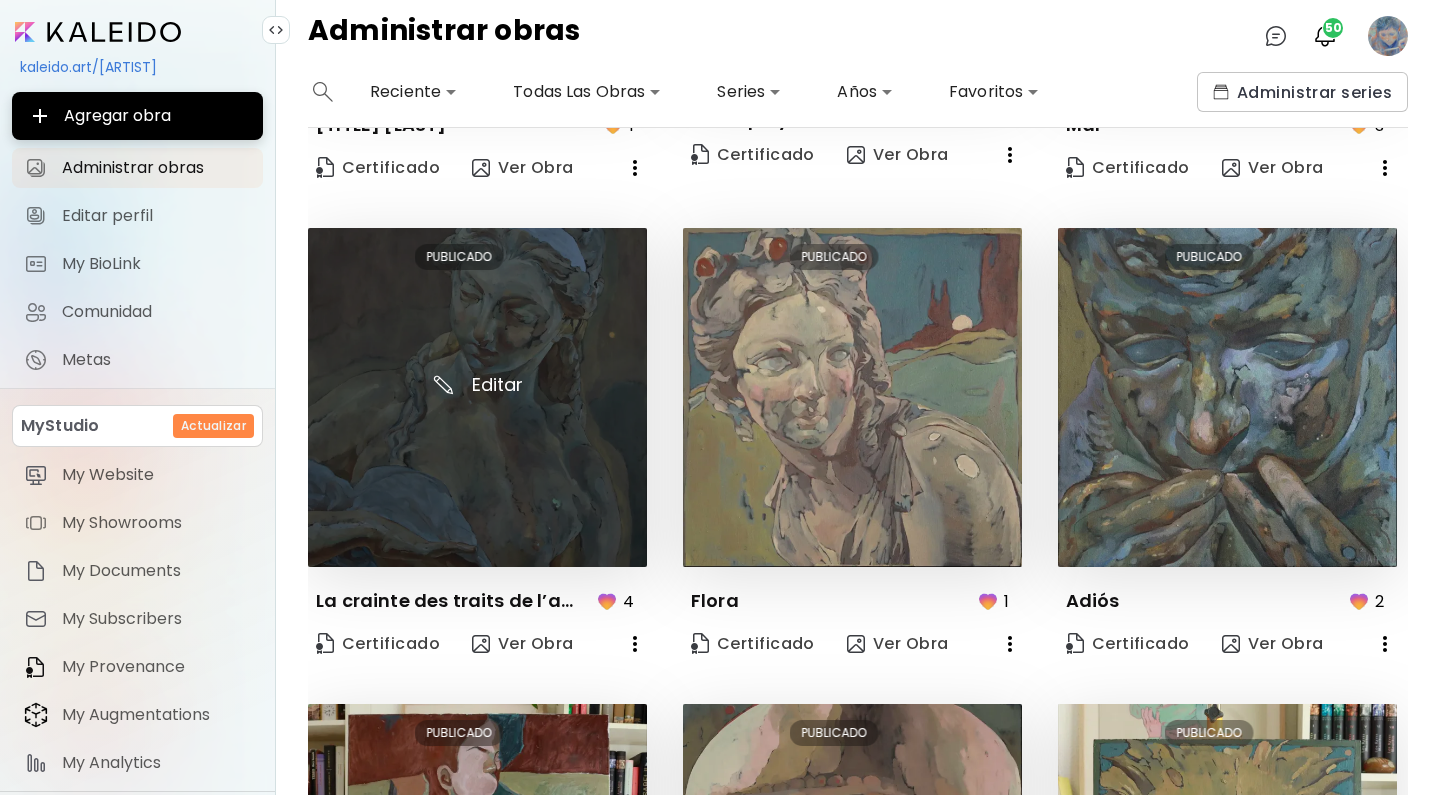 click at bounding box center [477, 397] 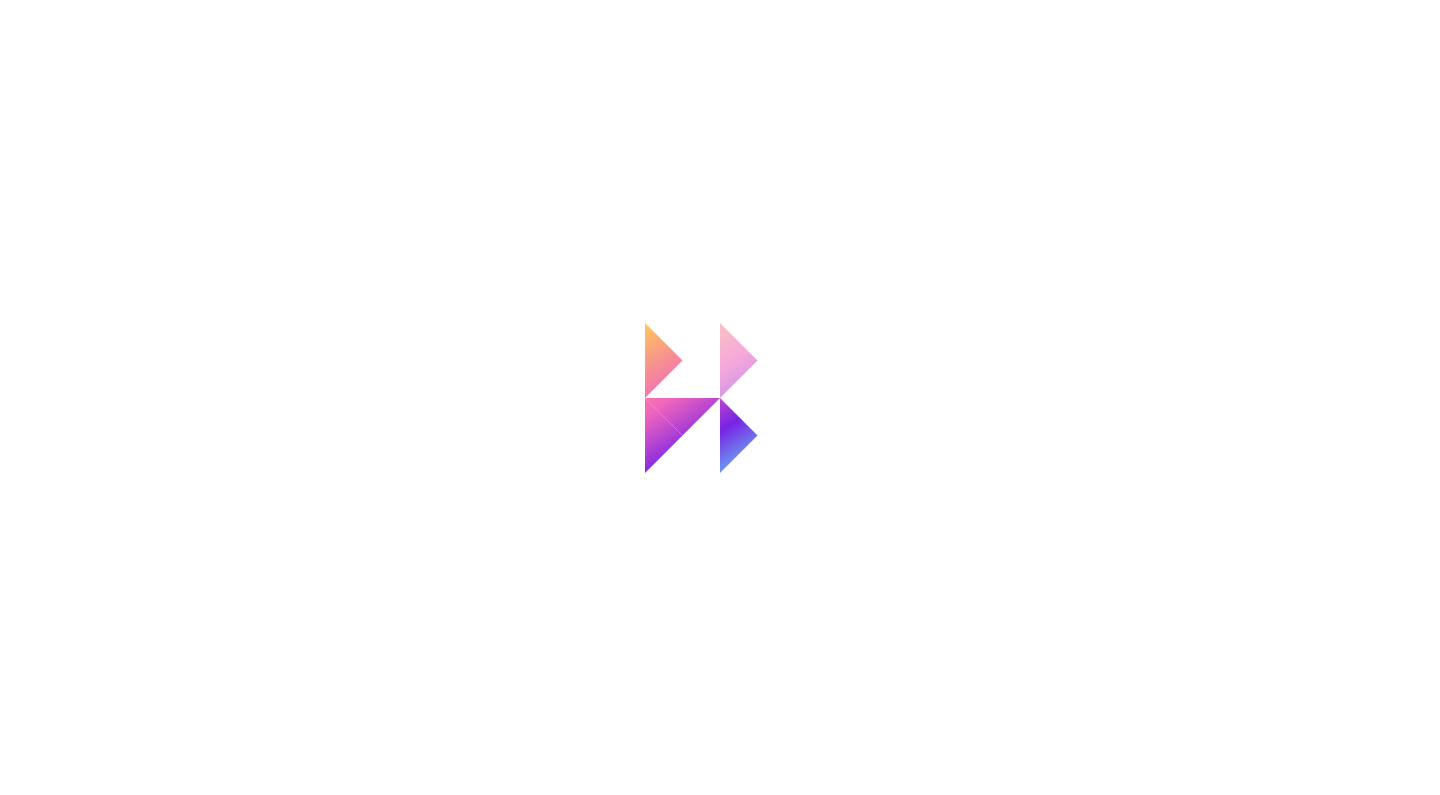 scroll, scrollTop: 0, scrollLeft: 0, axis: both 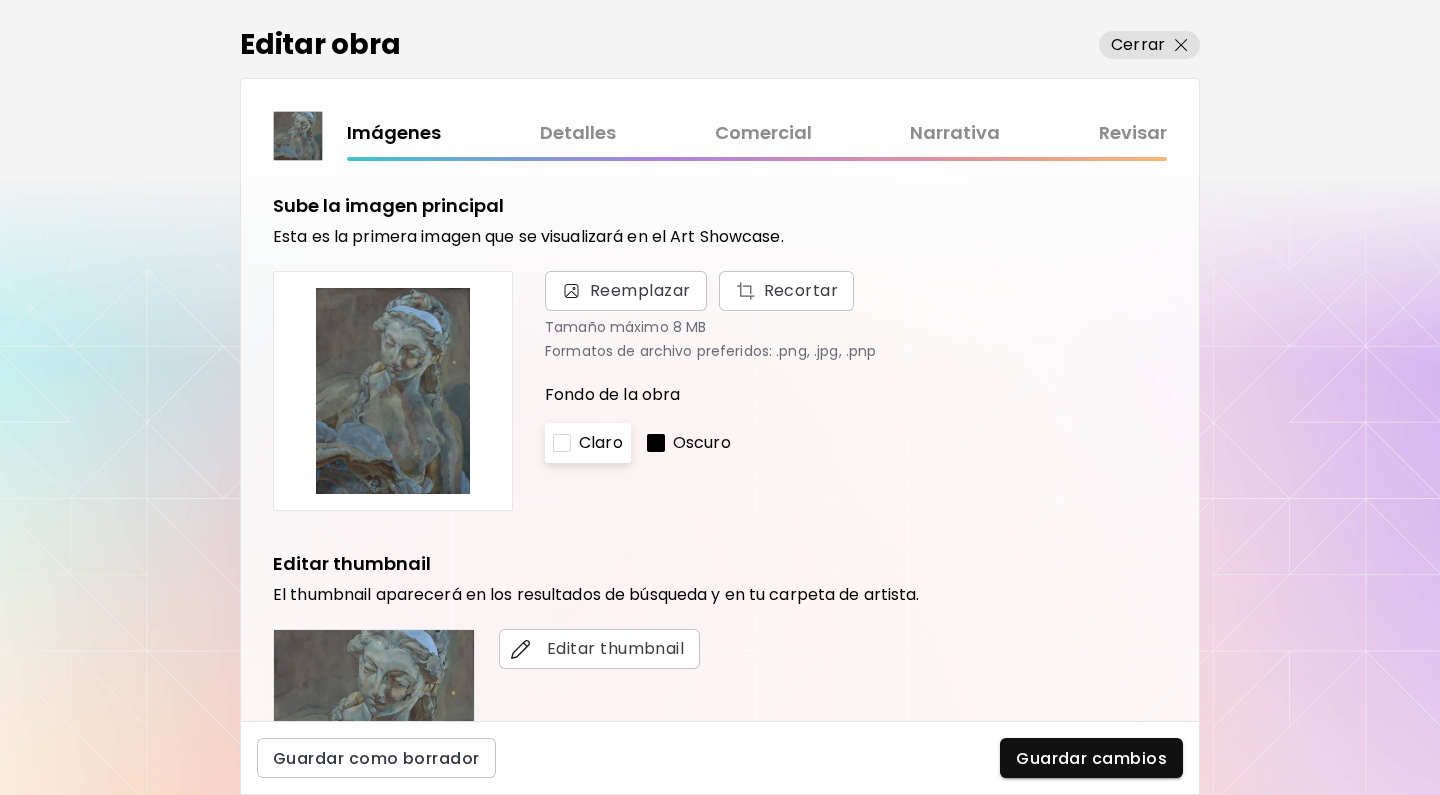 click on "Comercial" at bounding box center (763, 133) 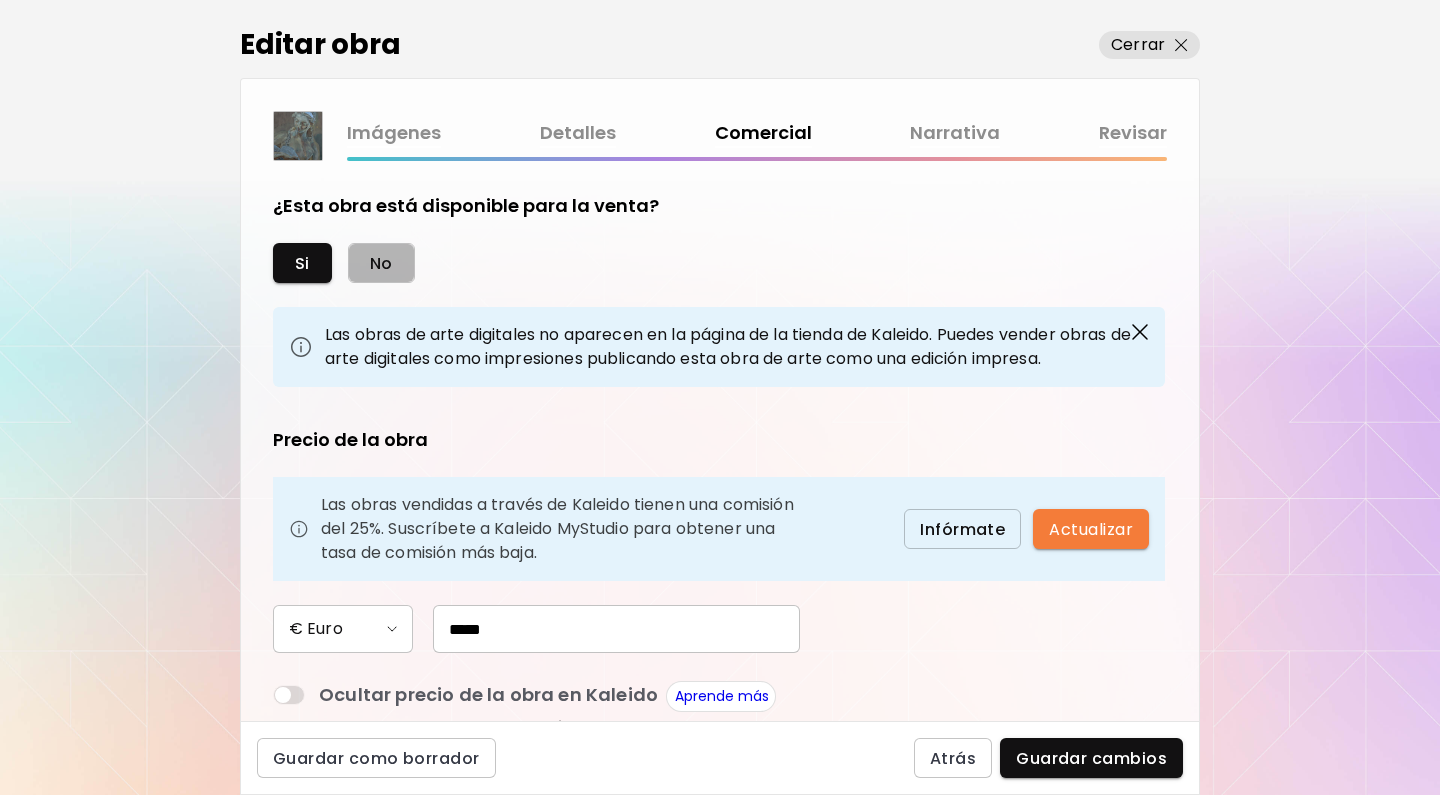 click on "No" at bounding box center (381, 263) 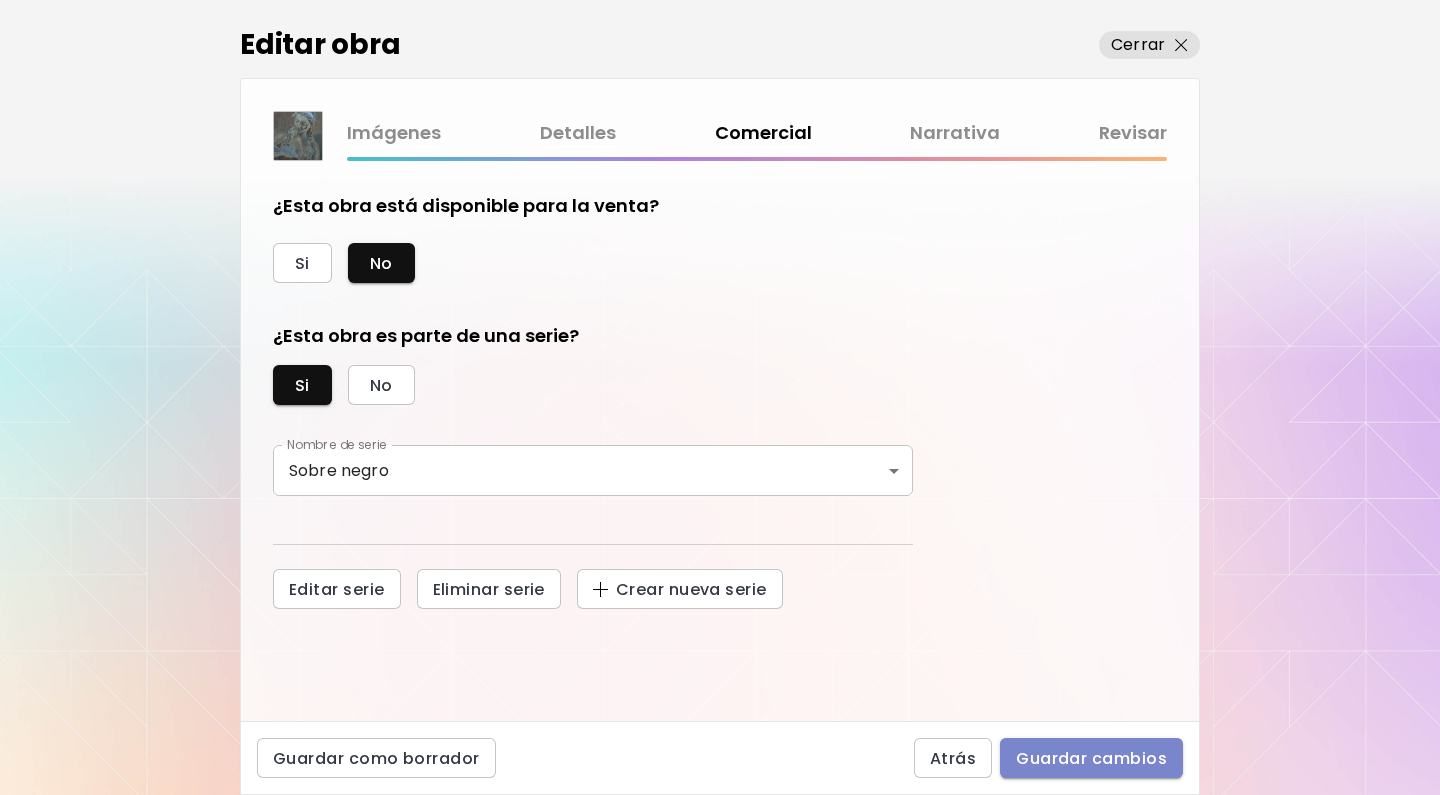 click on "Guardar cambios" at bounding box center (1091, 758) 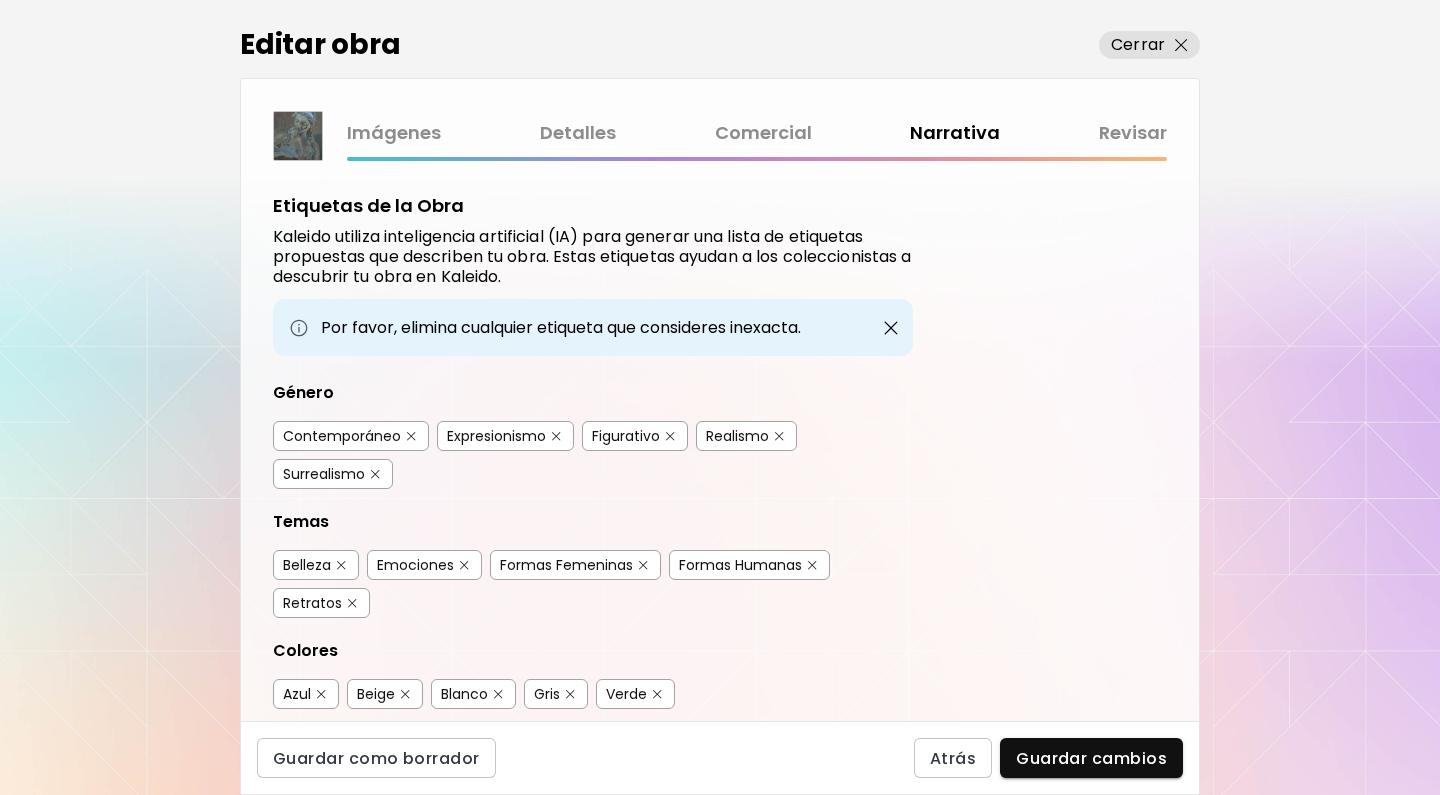 click on "Revisar" at bounding box center (1133, 133) 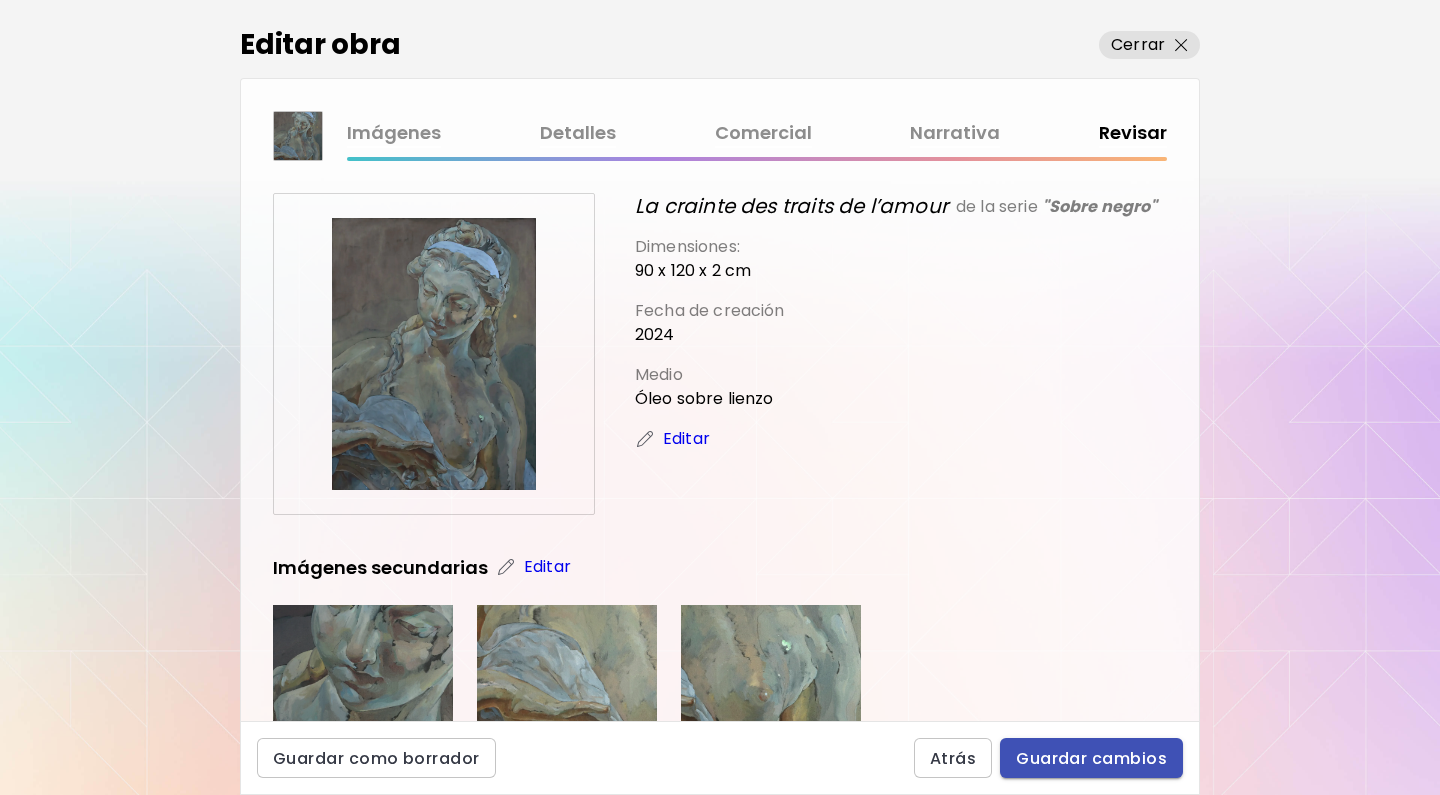 click on "Guardar cambios" at bounding box center (1091, 758) 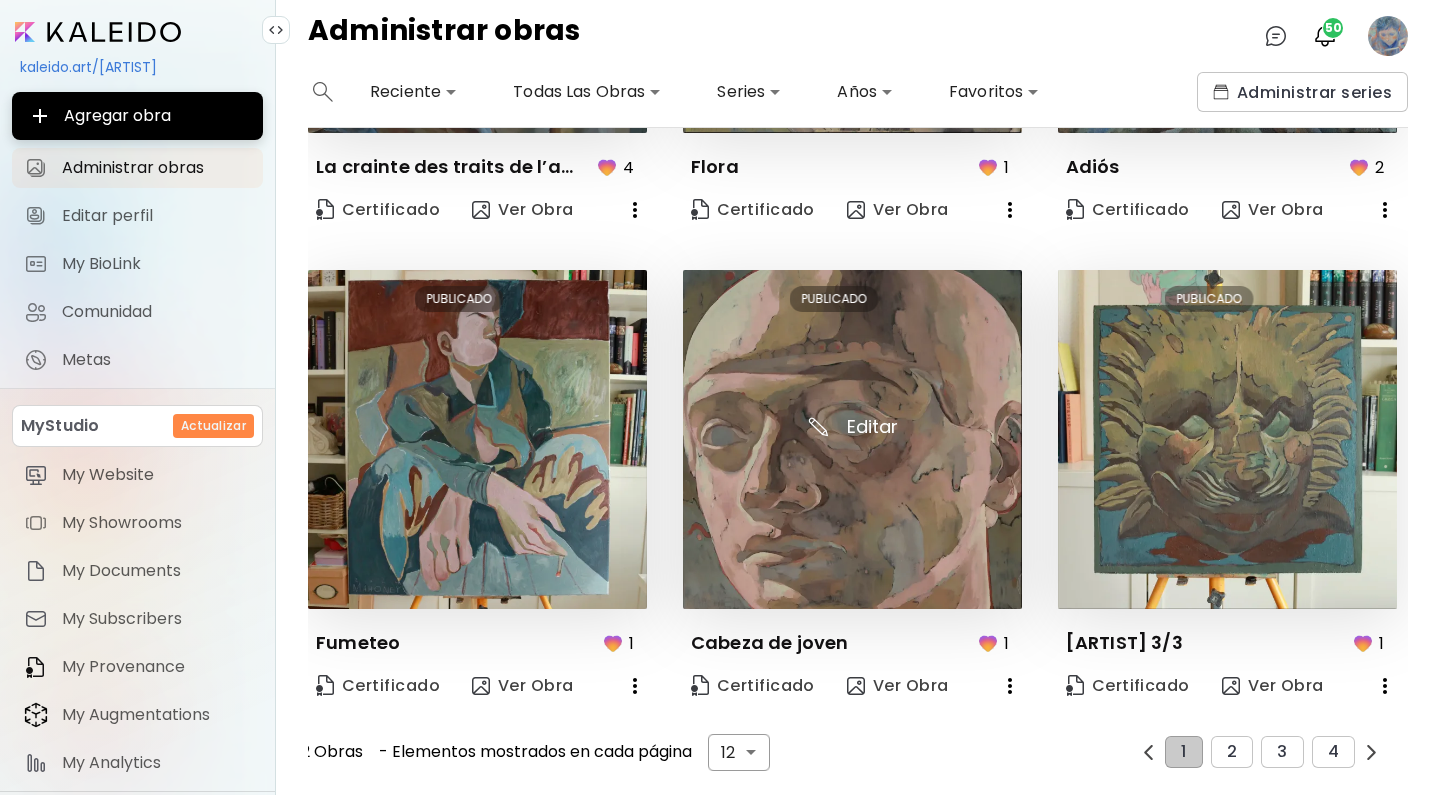 scroll, scrollTop: 1322, scrollLeft: 0, axis: vertical 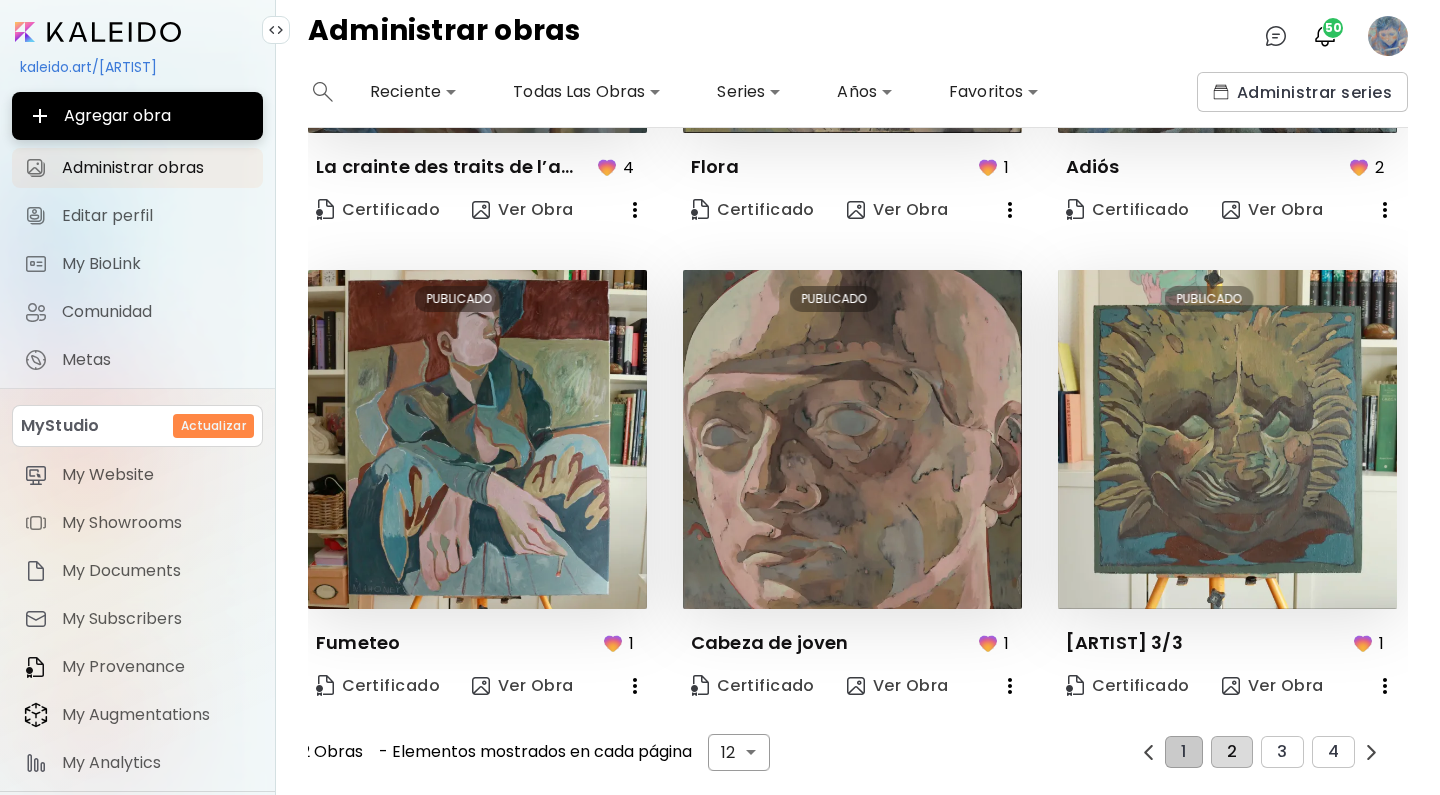 click on "2" at bounding box center (1232, 752) 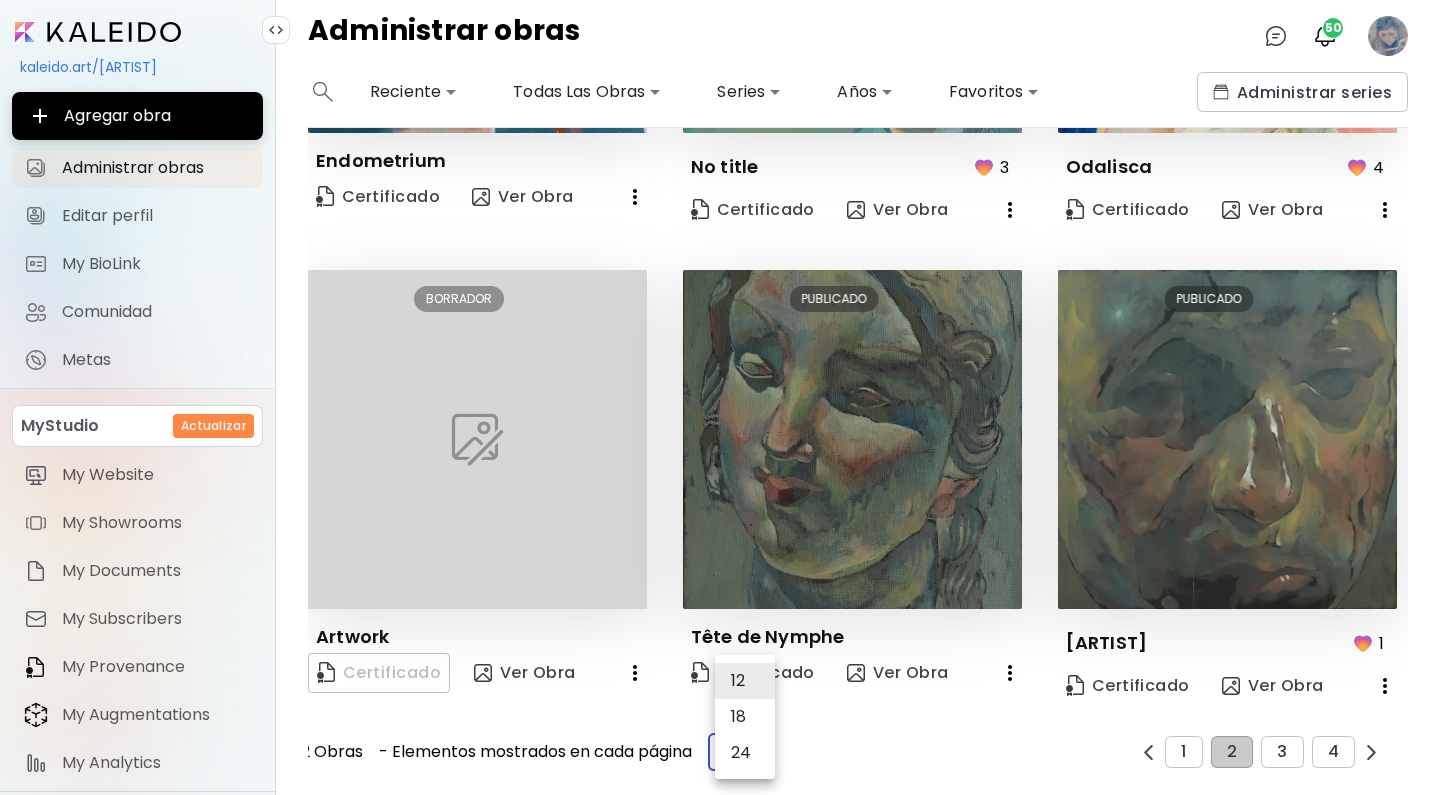 click on "**********" at bounding box center [720, 397] 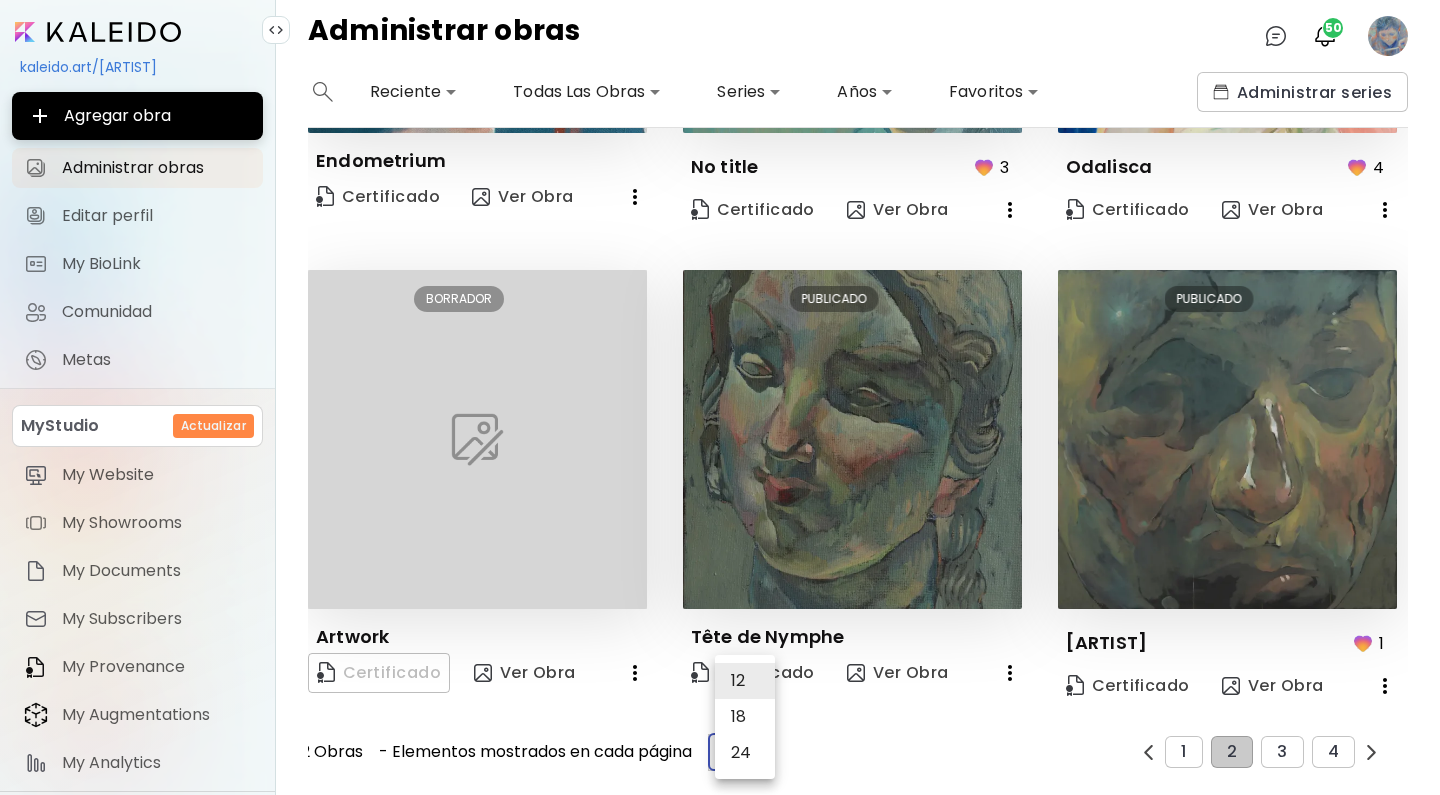 type on "**" 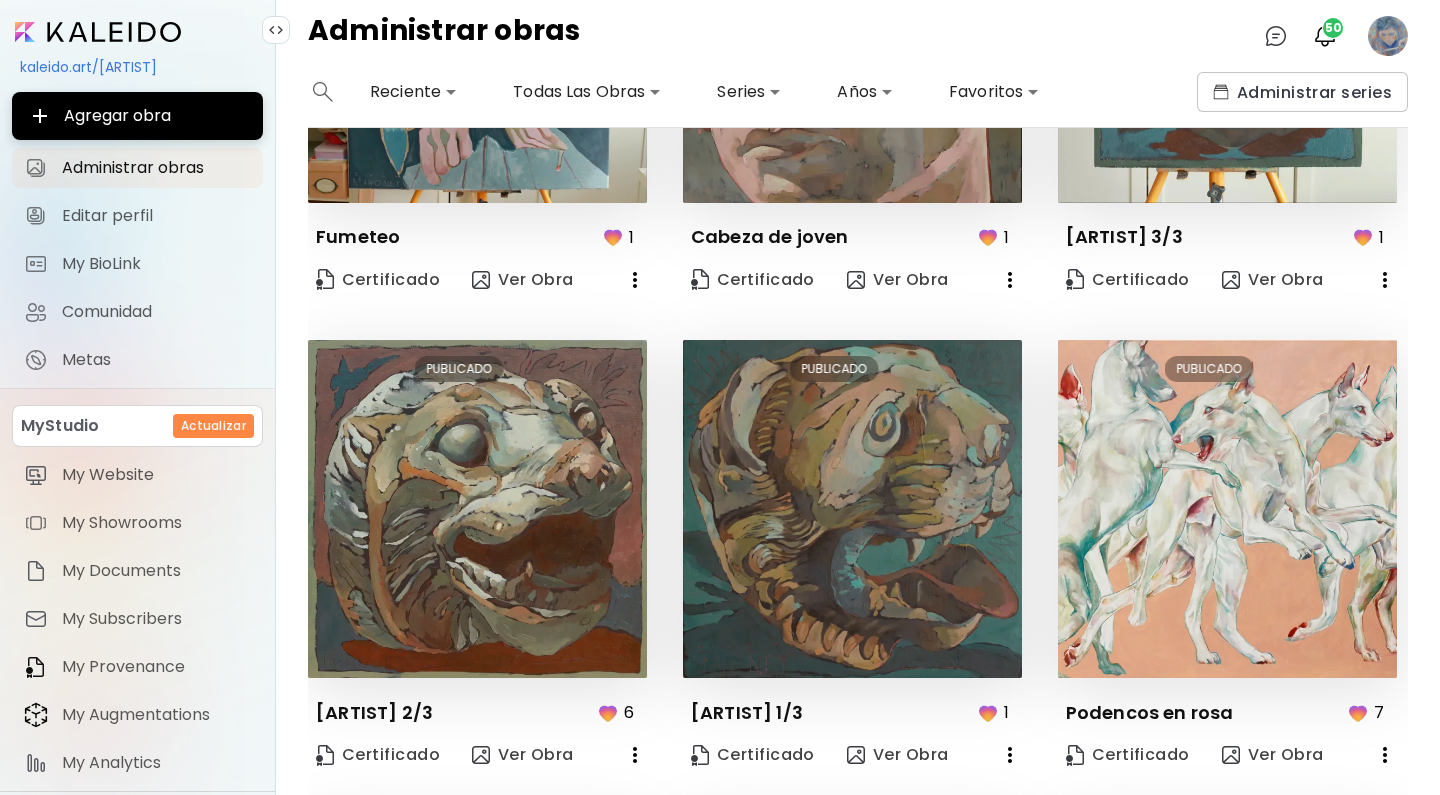 scroll, scrollTop: 1839, scrollLeft: 0, axis: vertical 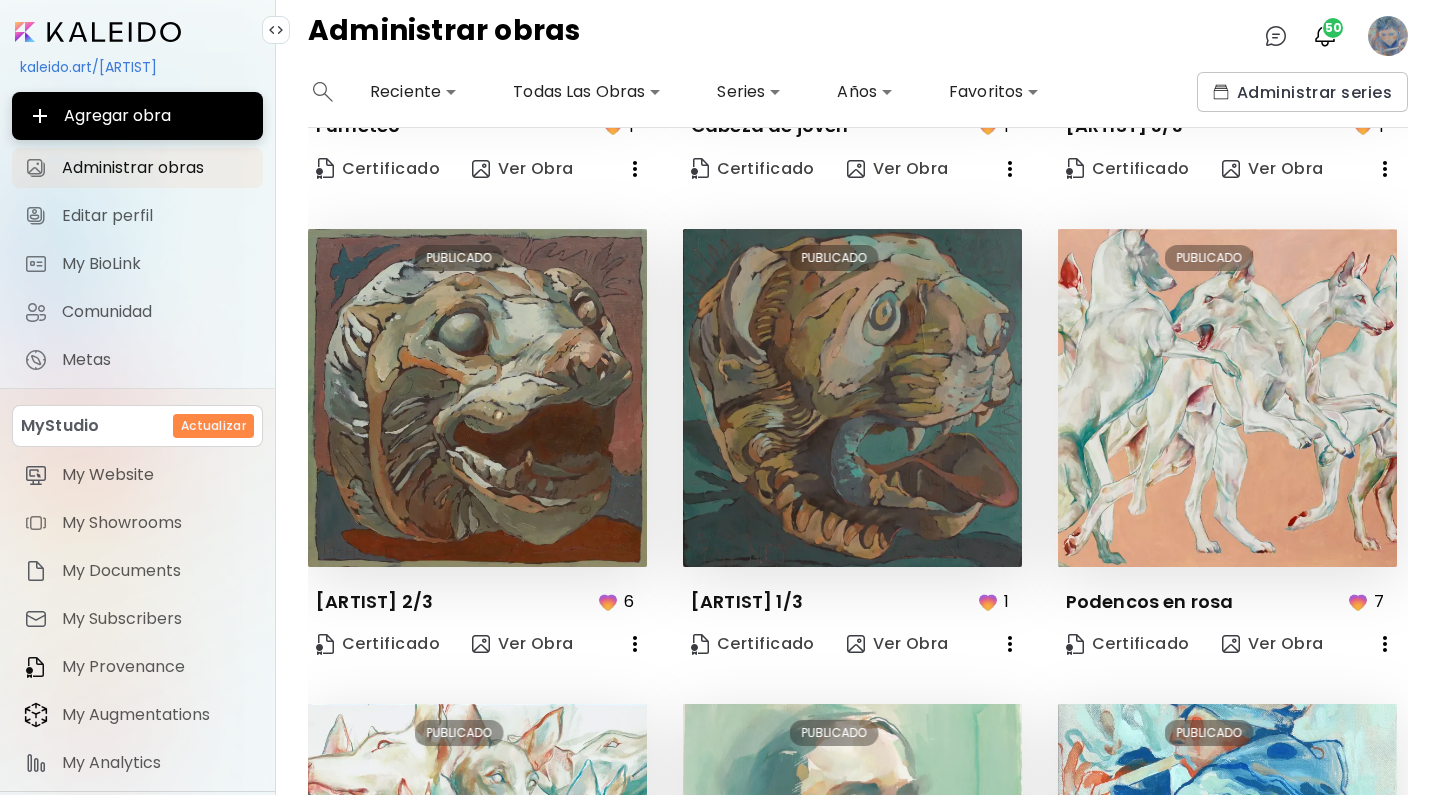 click at bounding box center (1385, 644) 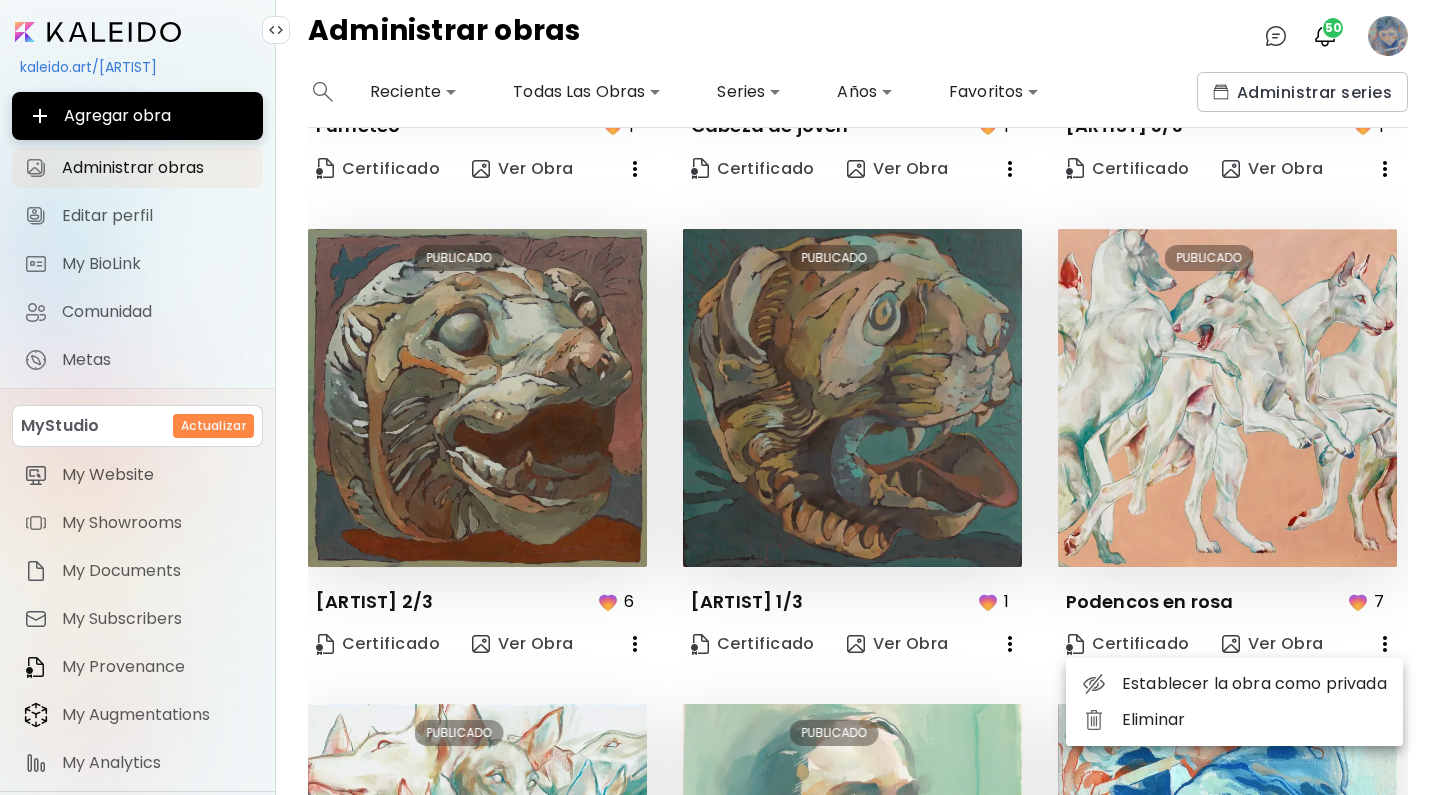 click at bounding box center (720, 397) 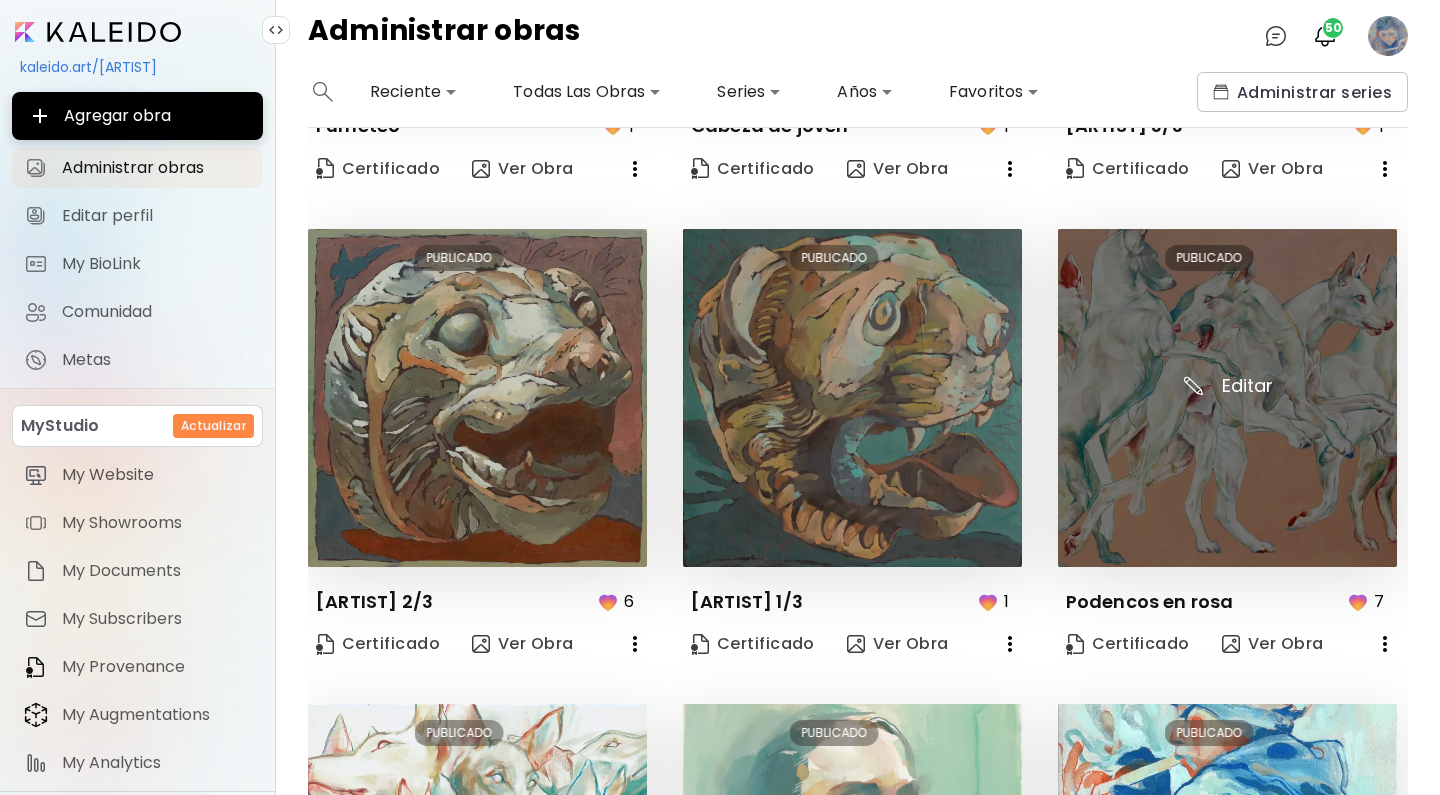 click at bounding box center (1227, 398) 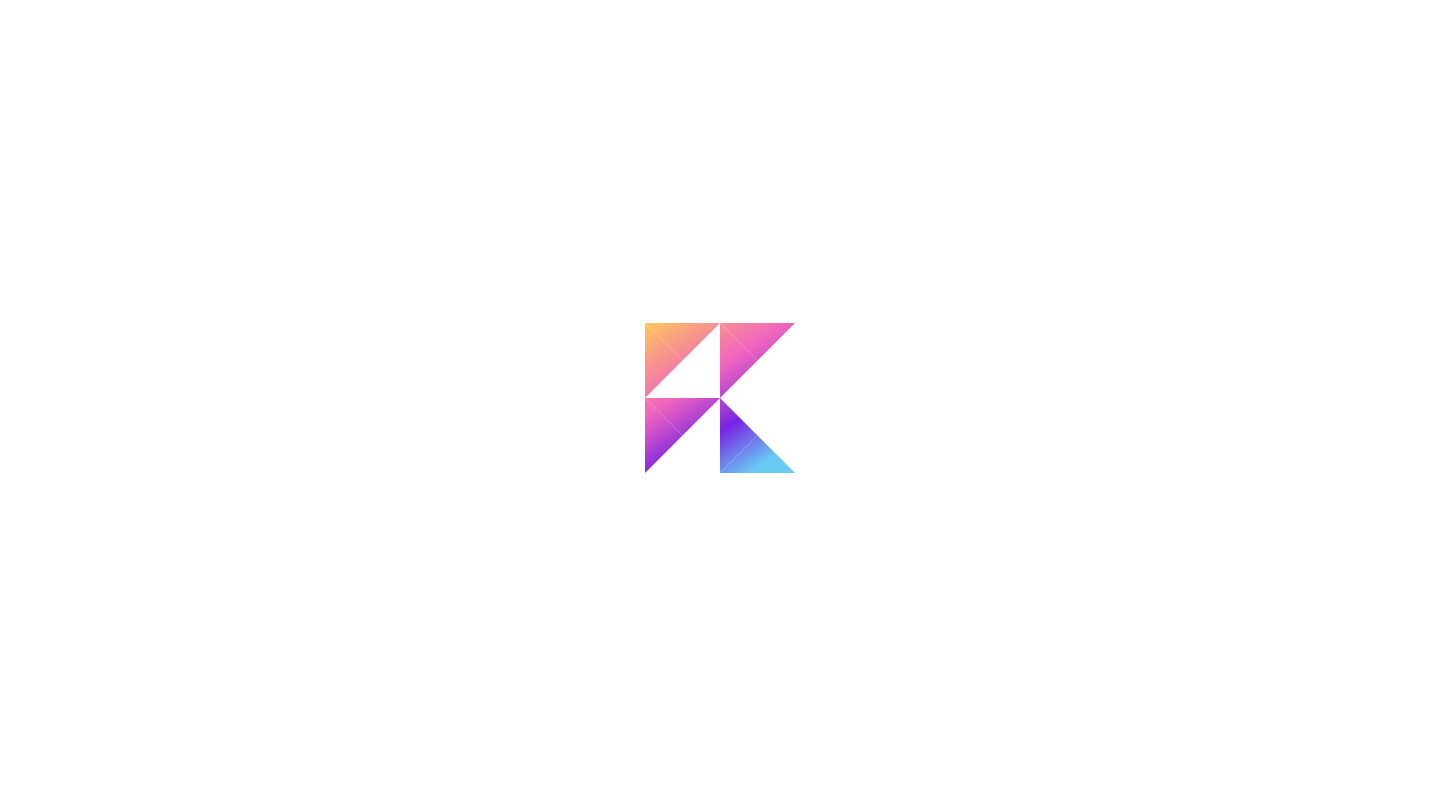 scroll, scrollTop: 0, scrollLeft: 0, axis: both 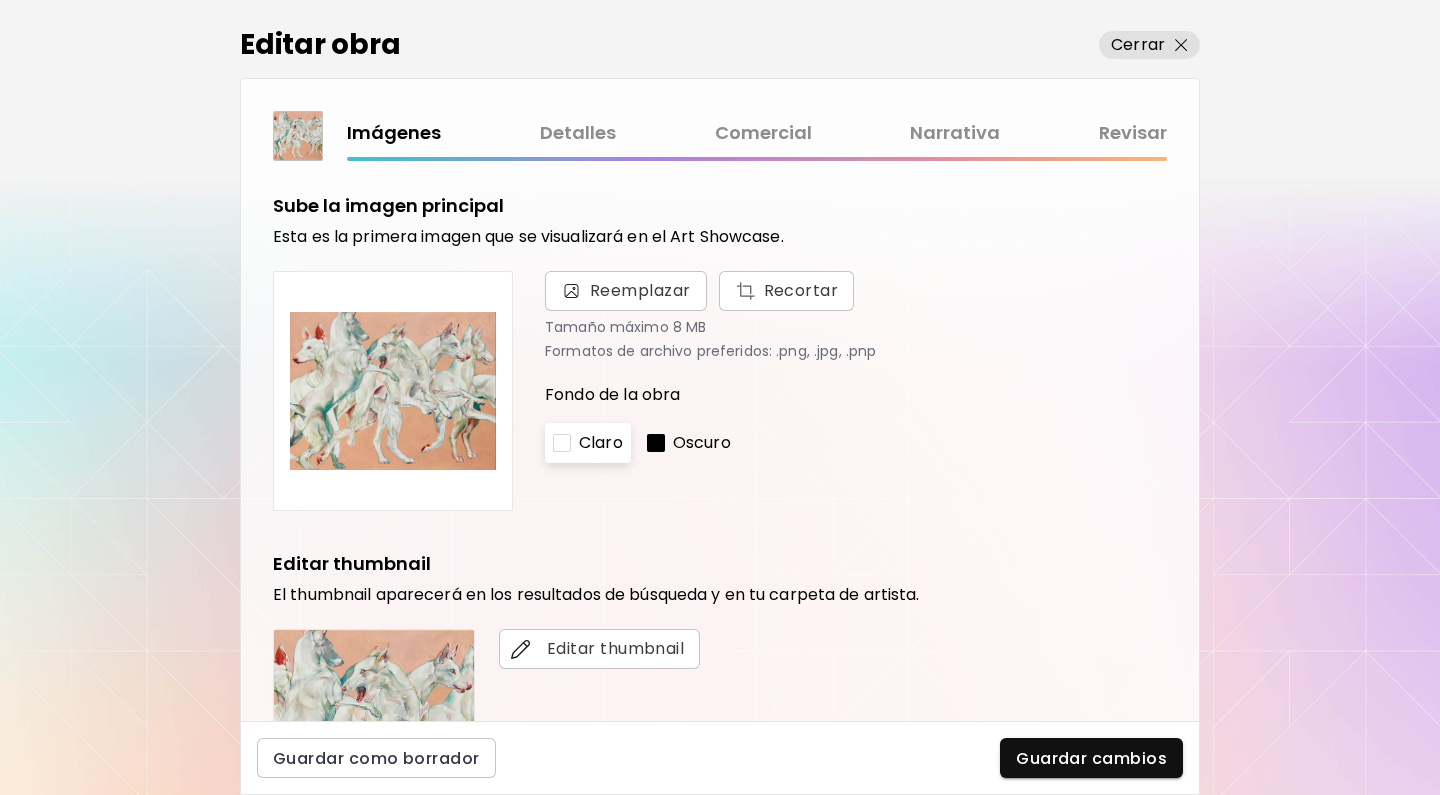 click on "Comercial" at bounding box center [763, 133] 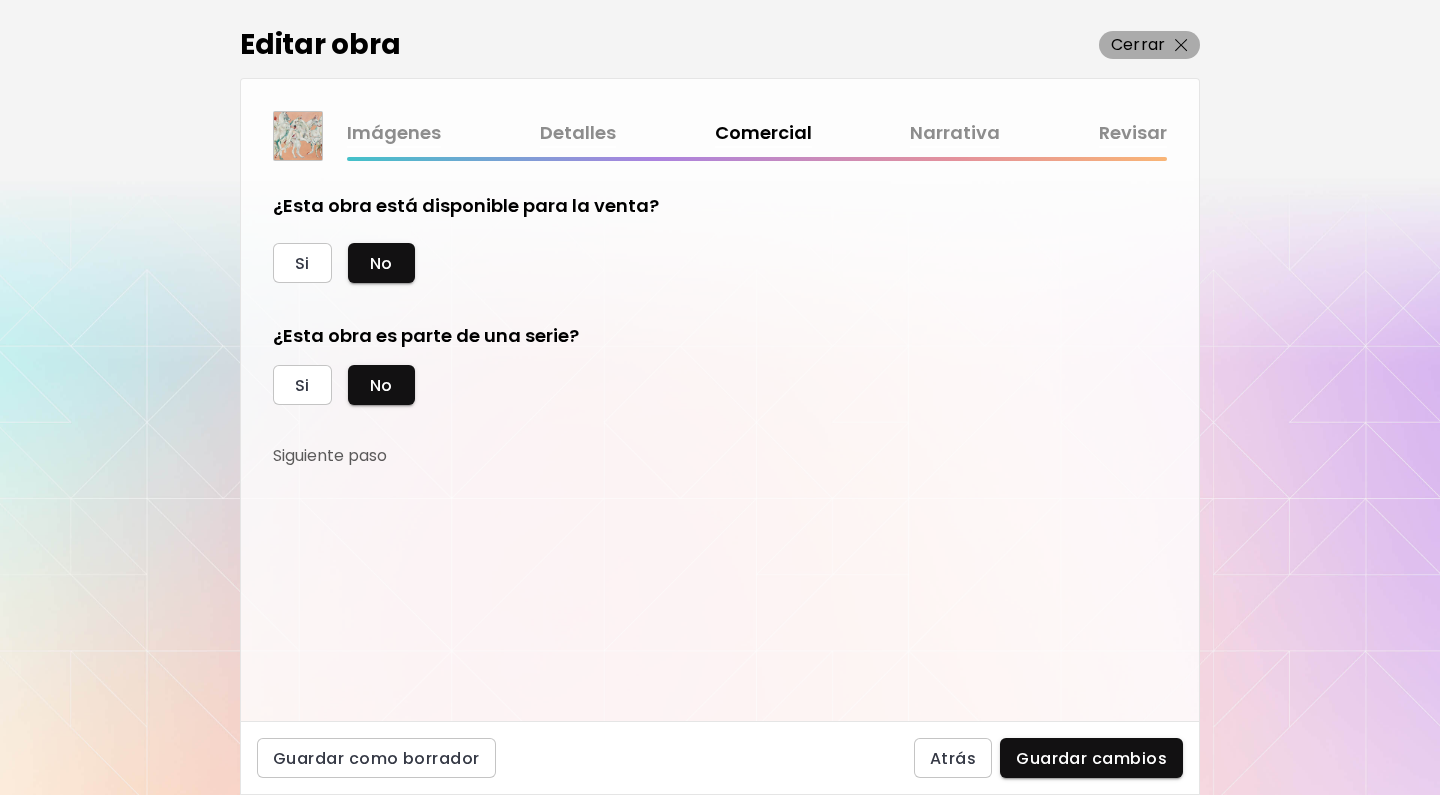 click on "Cerrar" at bounding box center (1138, 45) 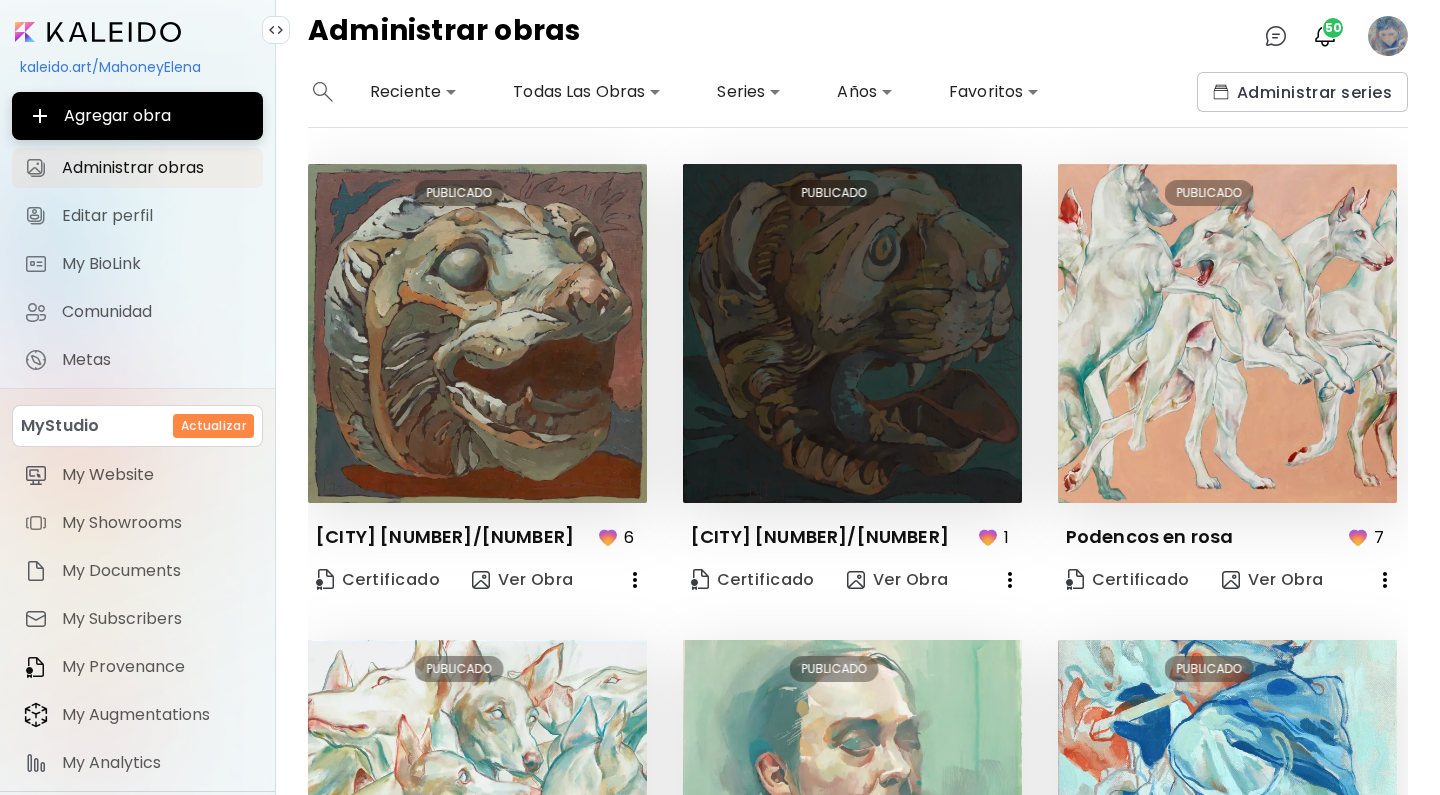scroll, scrollTop: 0, scrollLeft: 0, axis: both 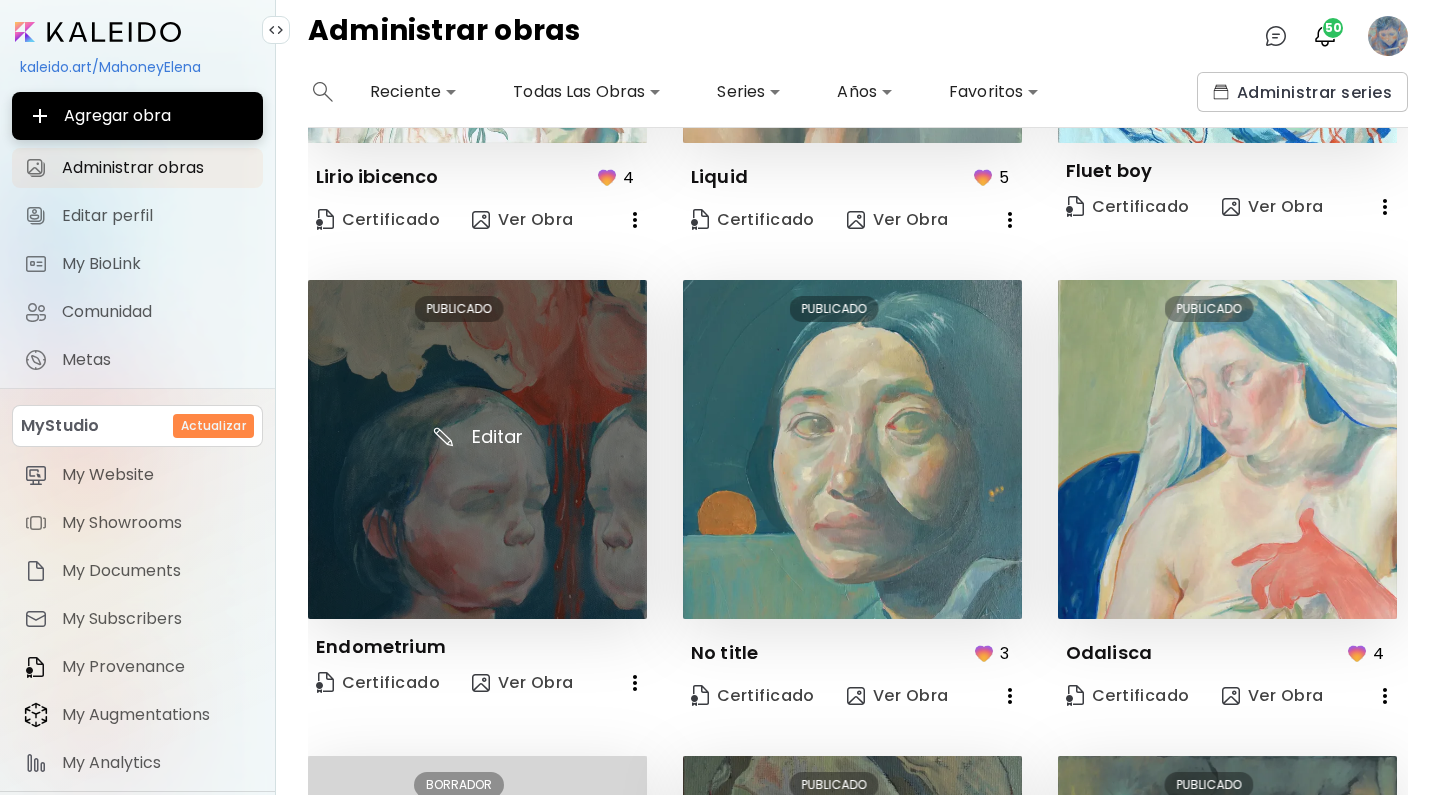 click at bounding box center (477, 449) 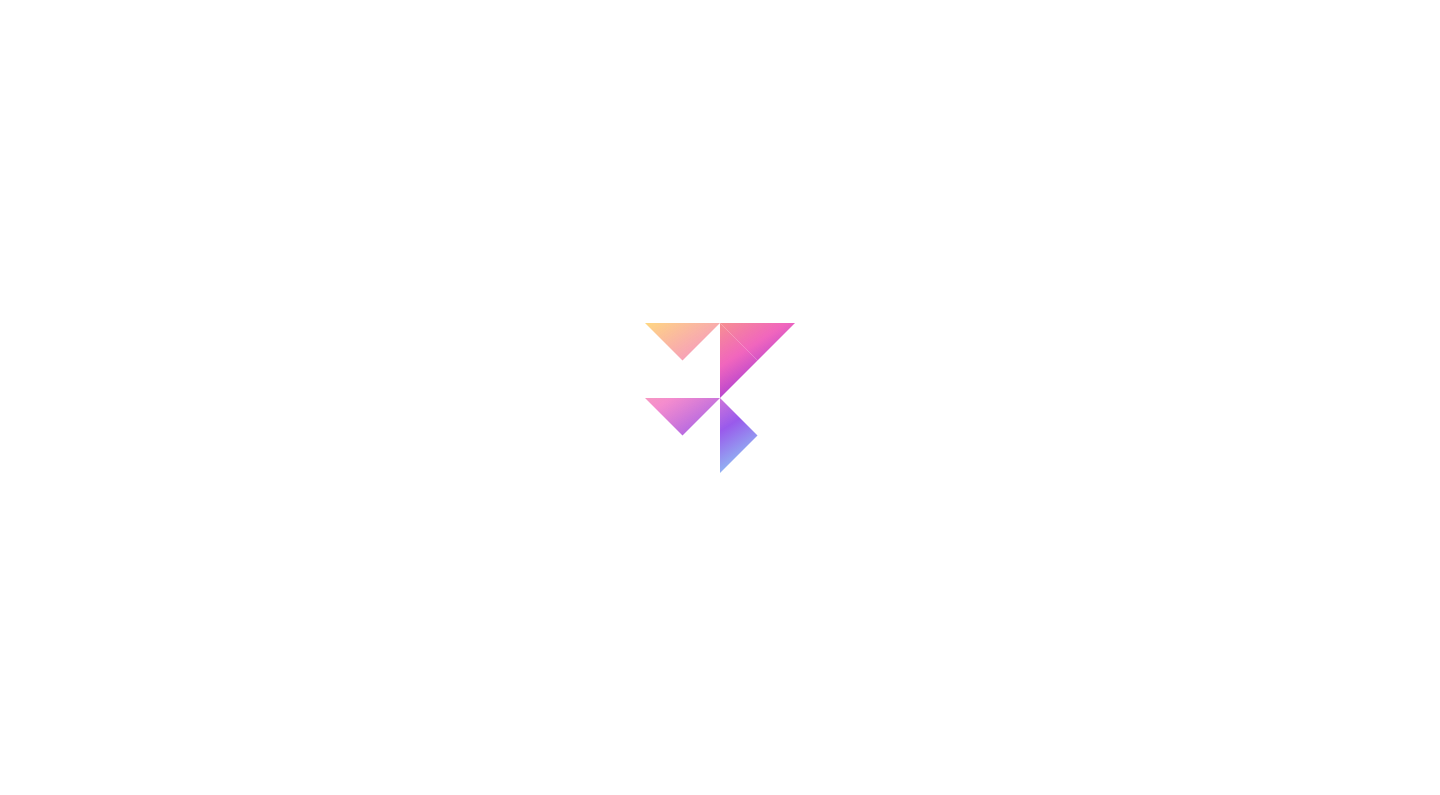 scroll, scrollTop: 0, scrollLeft: 0, axis: both 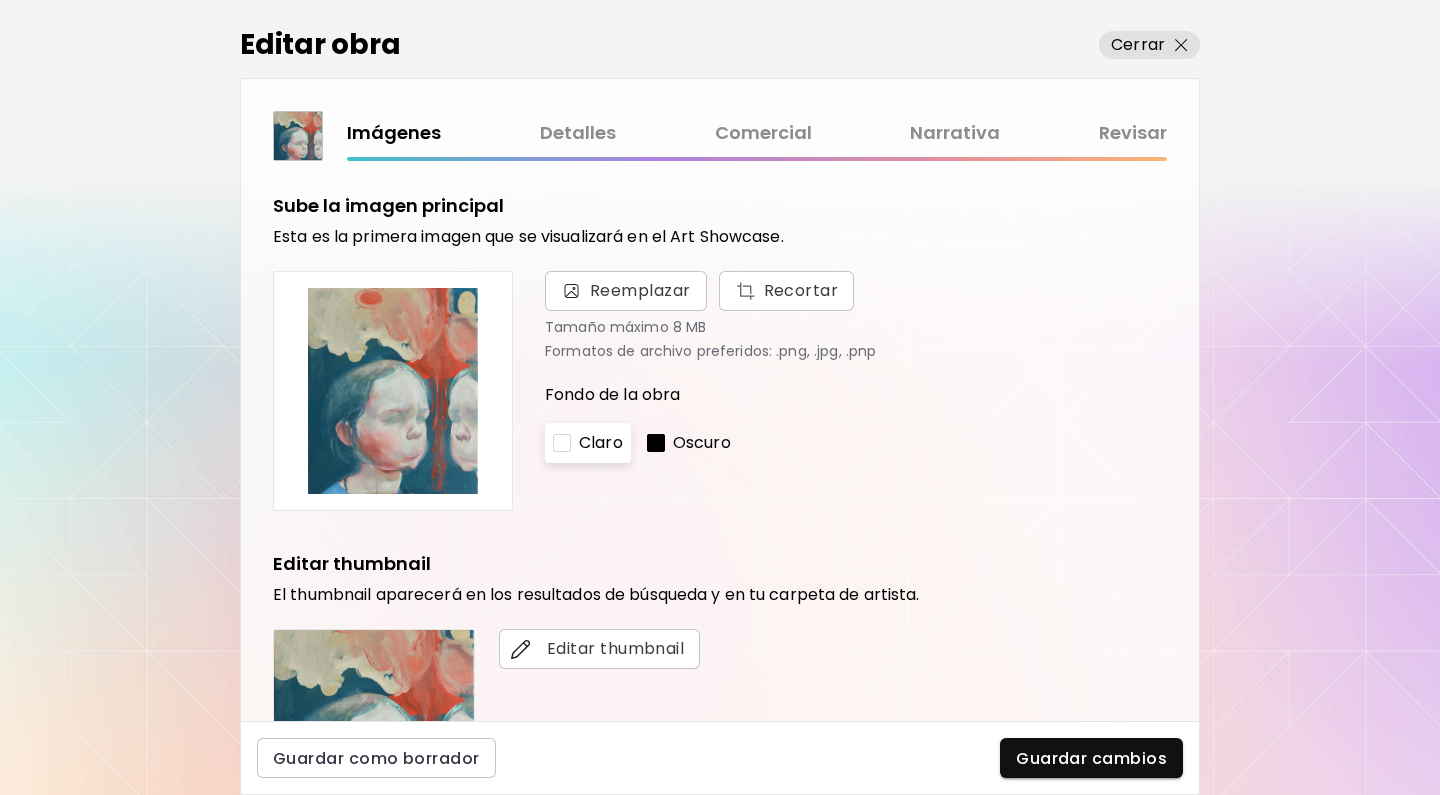 click on "Comercial" at bounding box center [763, 133] 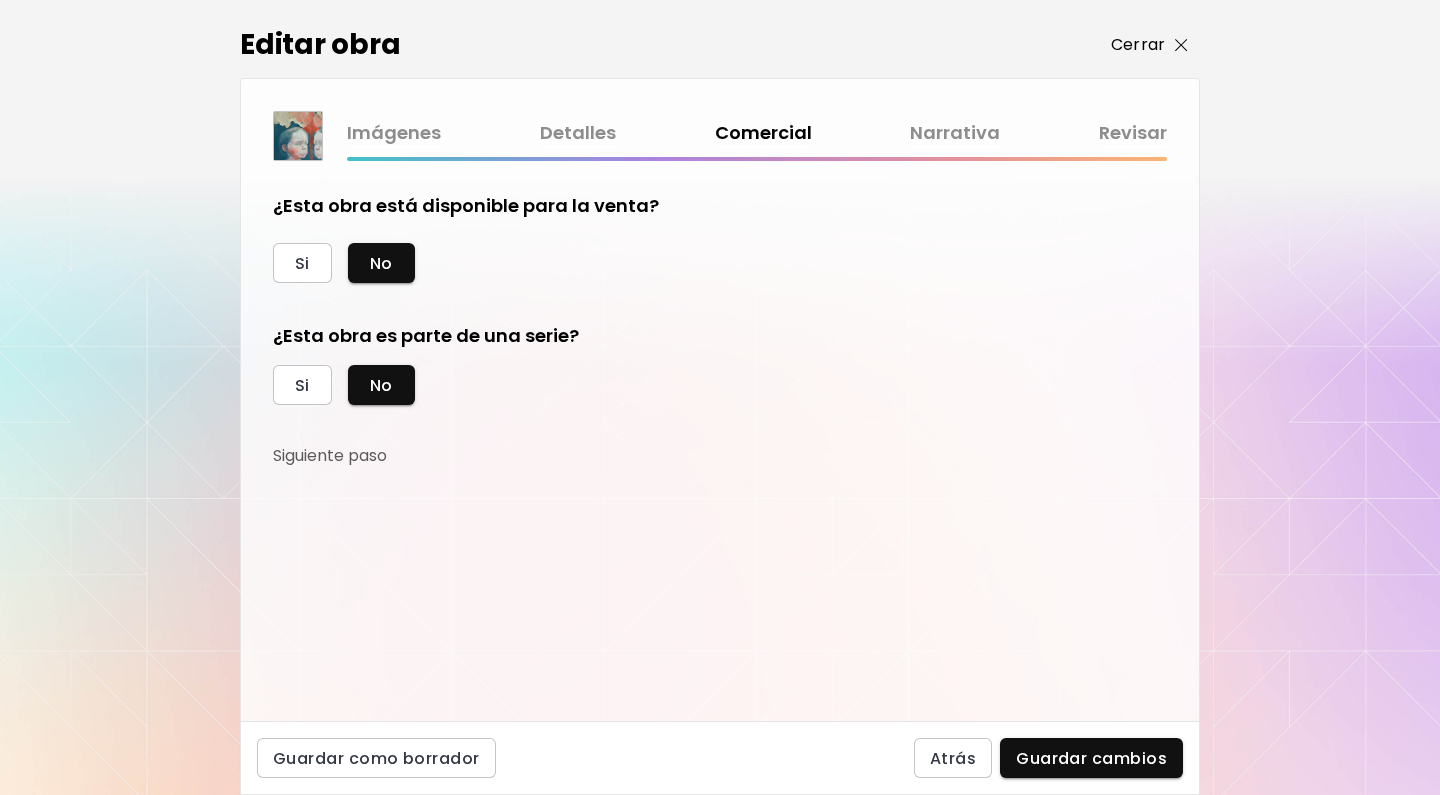 click on "Cerrar" at bounding box center (1138, 45) 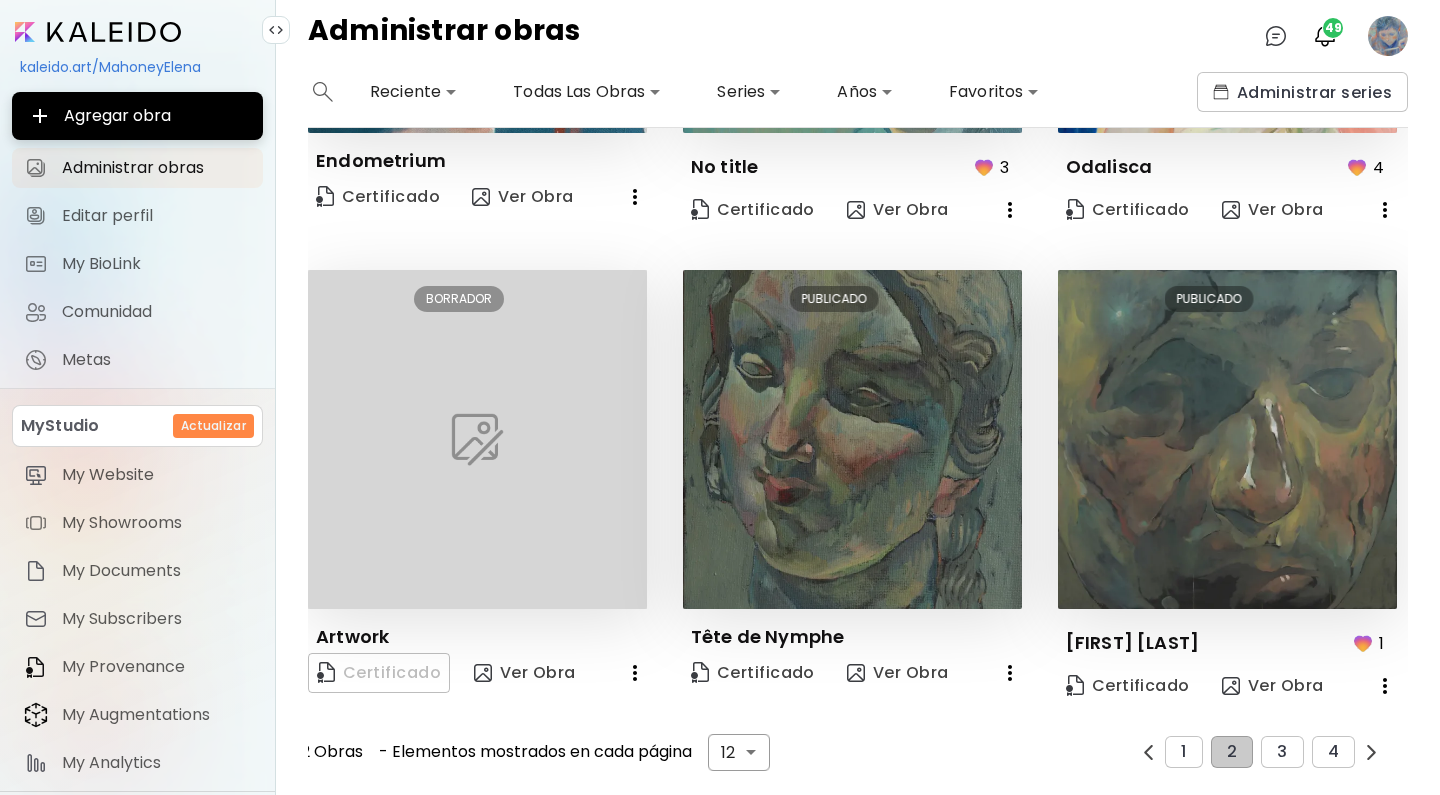 scroll, scrollTop: 1322, scrollLeft: 0, axis: vertical 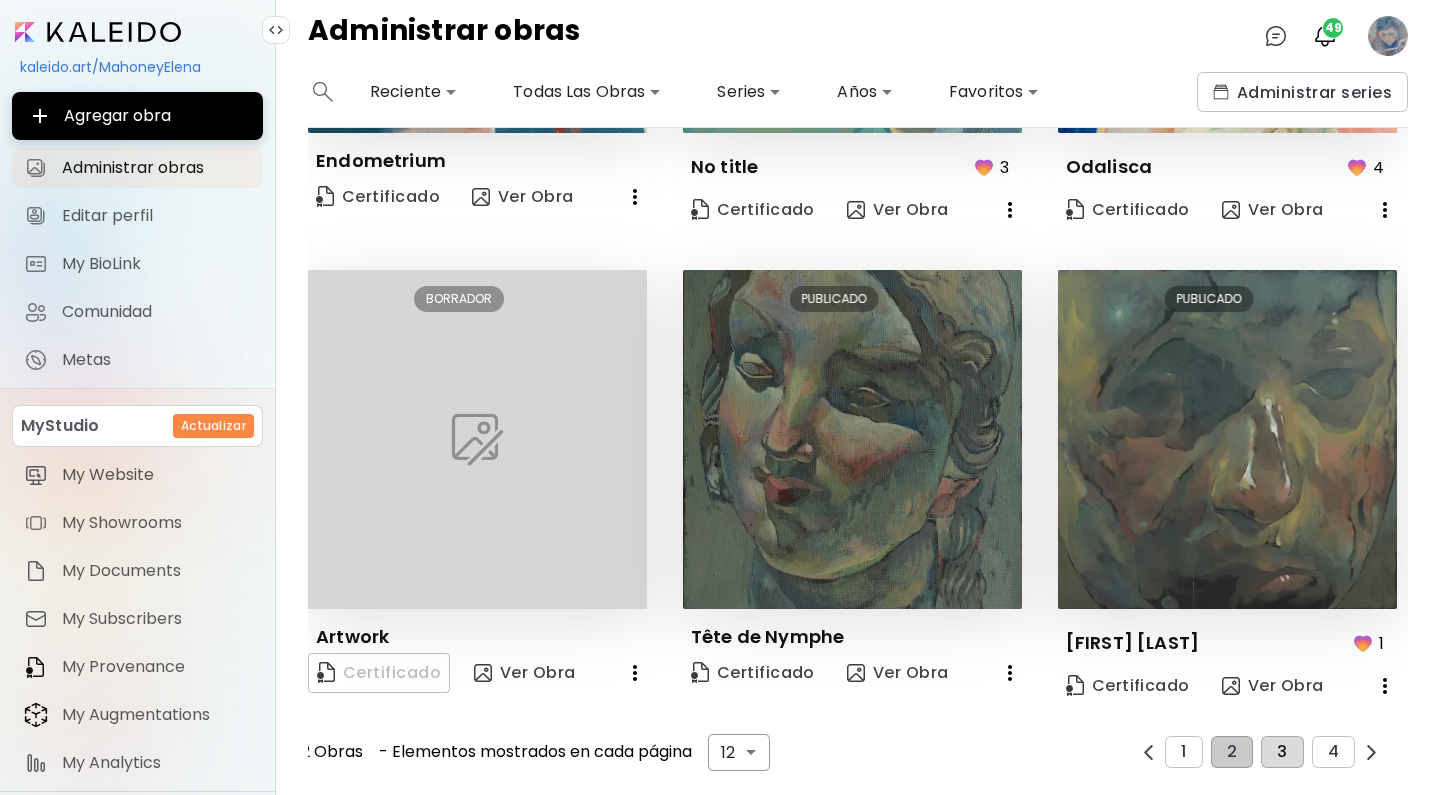 click on "3" at bounding box center [1282, 752] 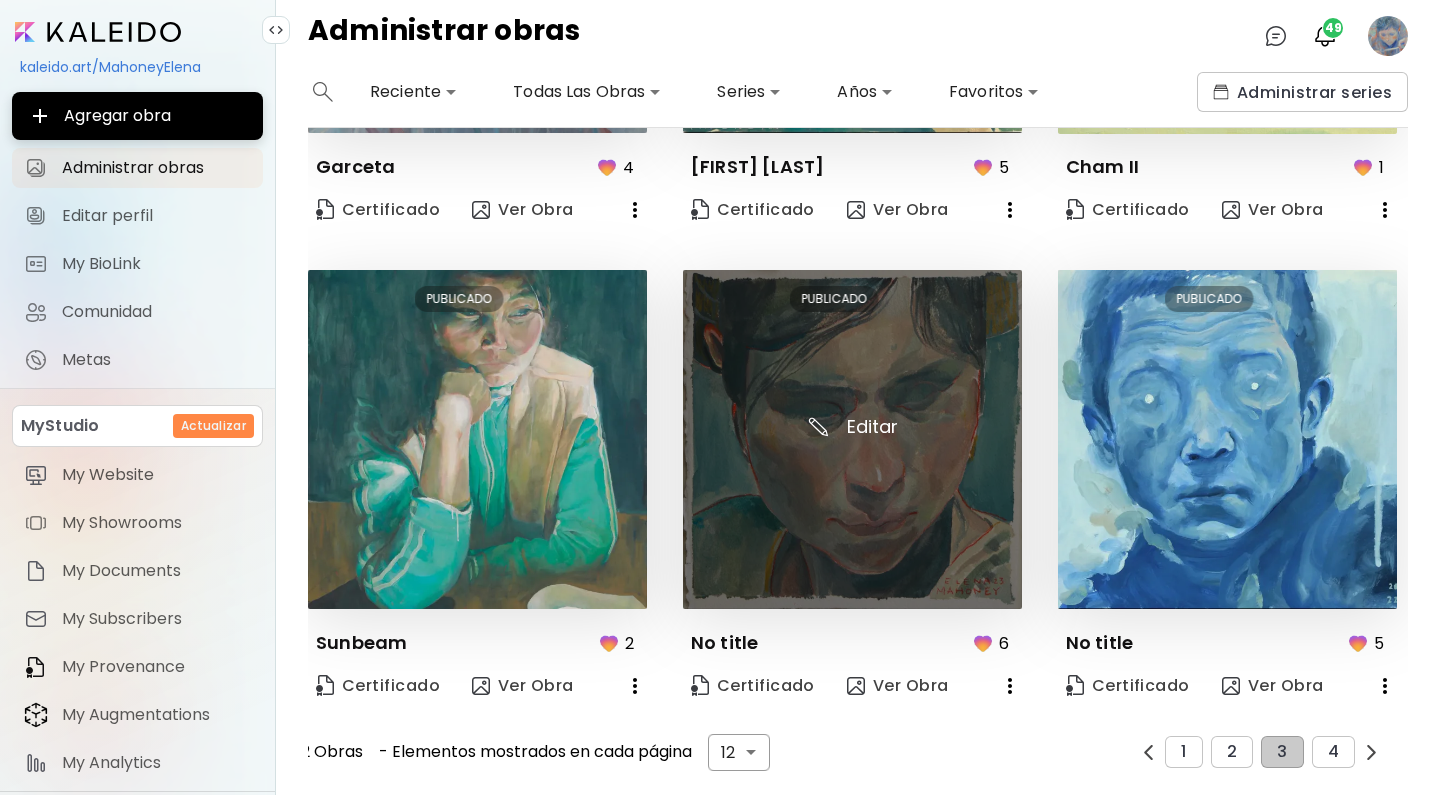 scroll, scrollTop: 0, scrollLeft: 0, axis: both 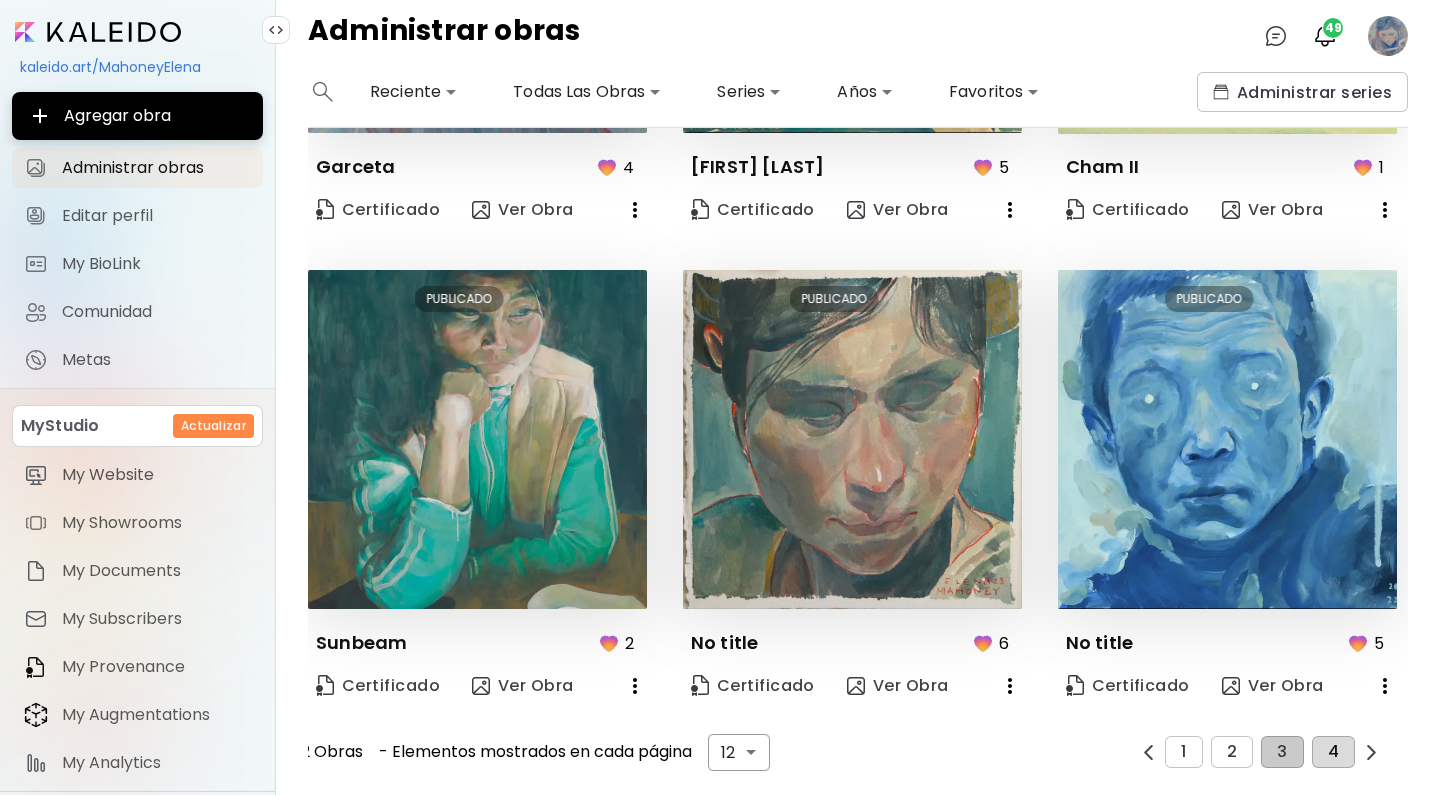 click on "4" at bounding box center (1333, 752) 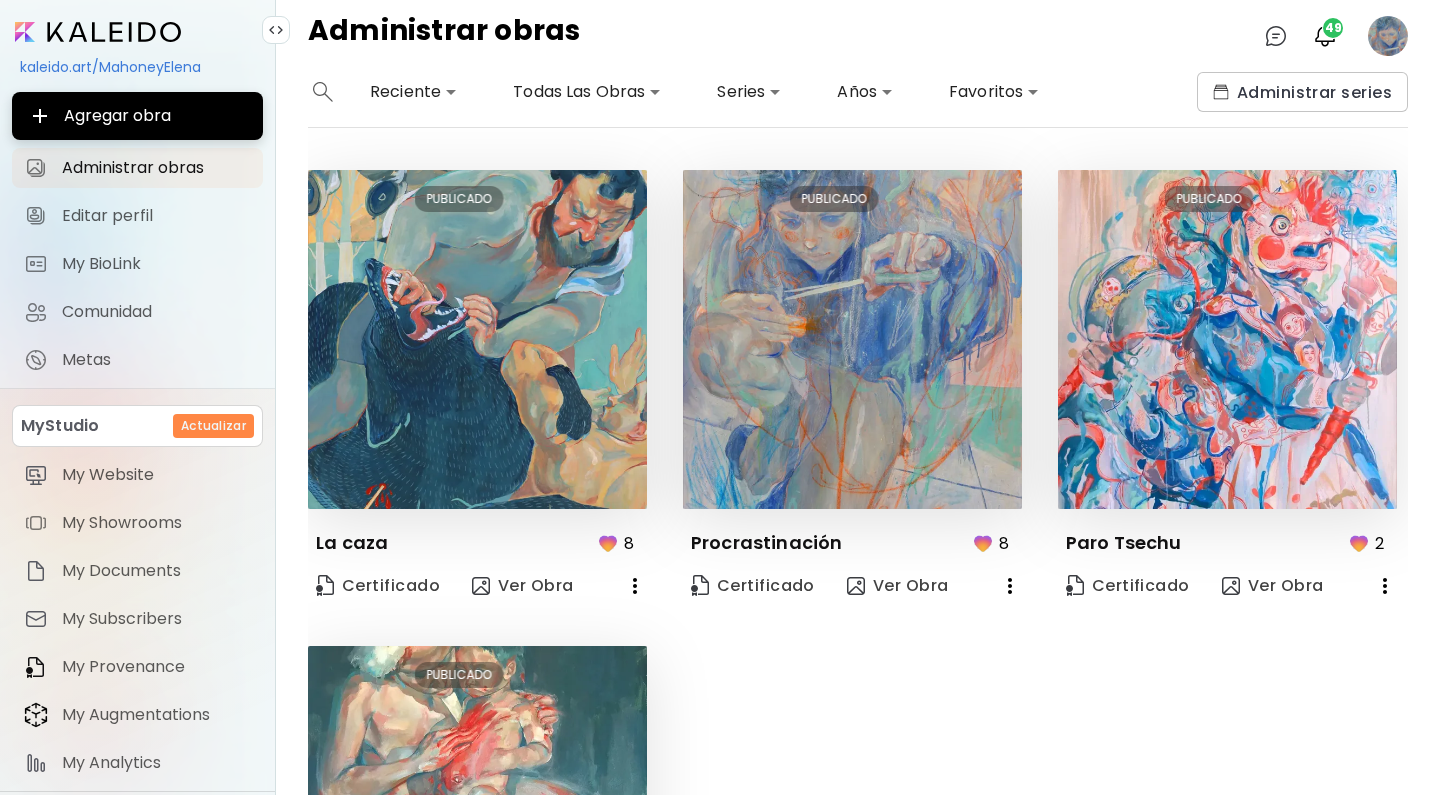 scroll, scrollTop: 945, scrollLeft: 0, axis: vertical 